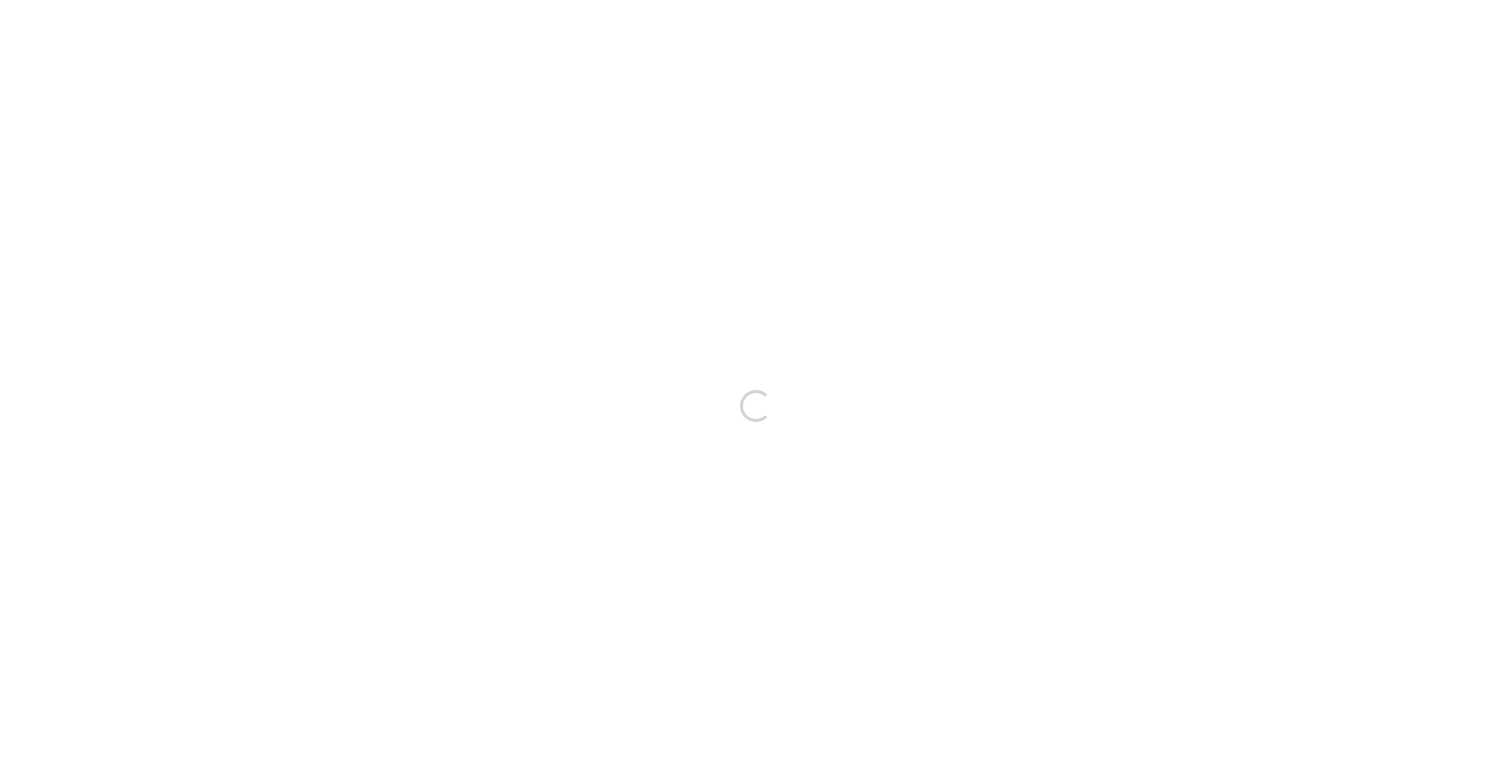 scroll, scrollTop: 0, scrollLeft: 0, axis: both 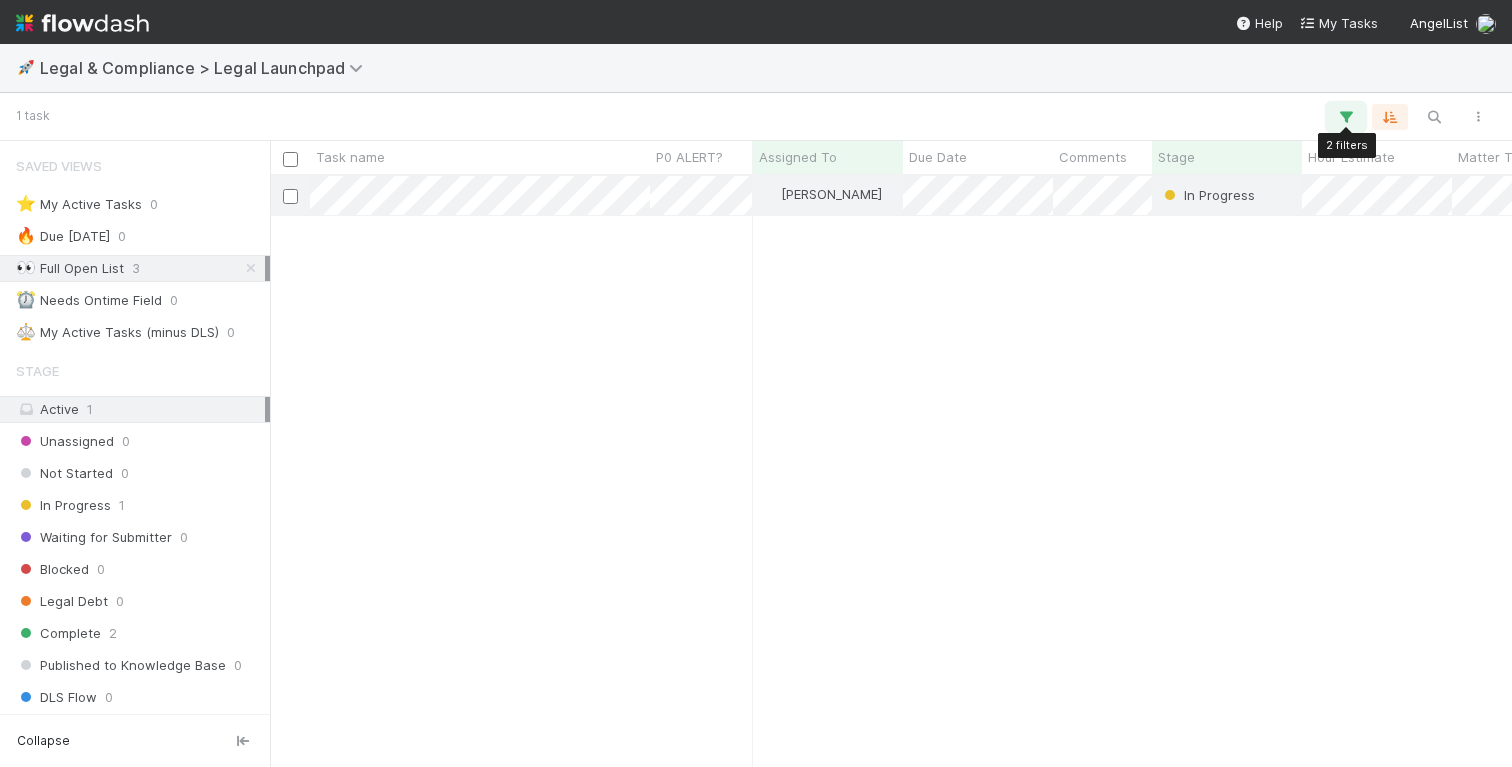 click at bounding box center [1346, 117] 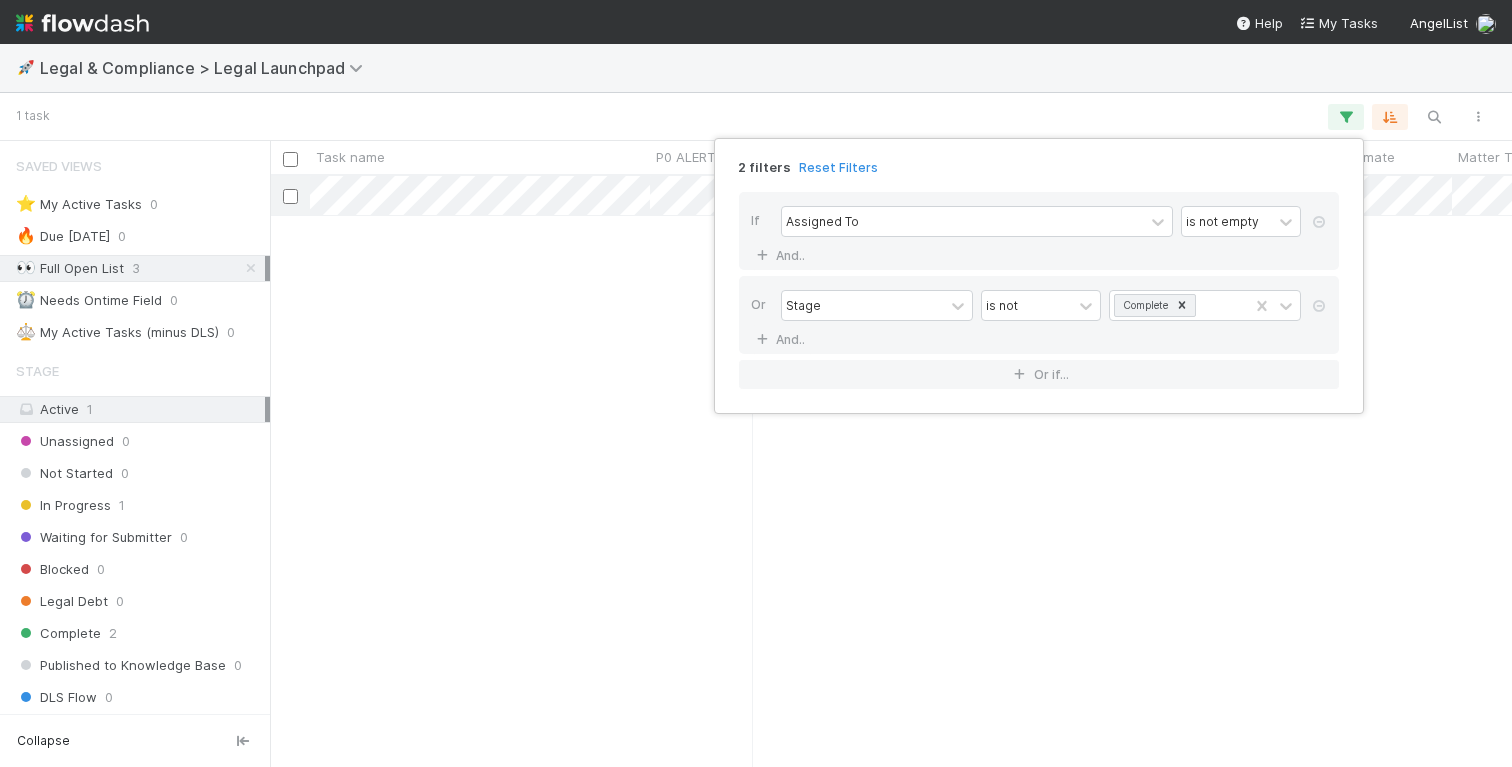 drag, startPoint x: 1309, startPoint y: 302, endPoint x: 1328, endPoint y: 244, distance: 61.03278 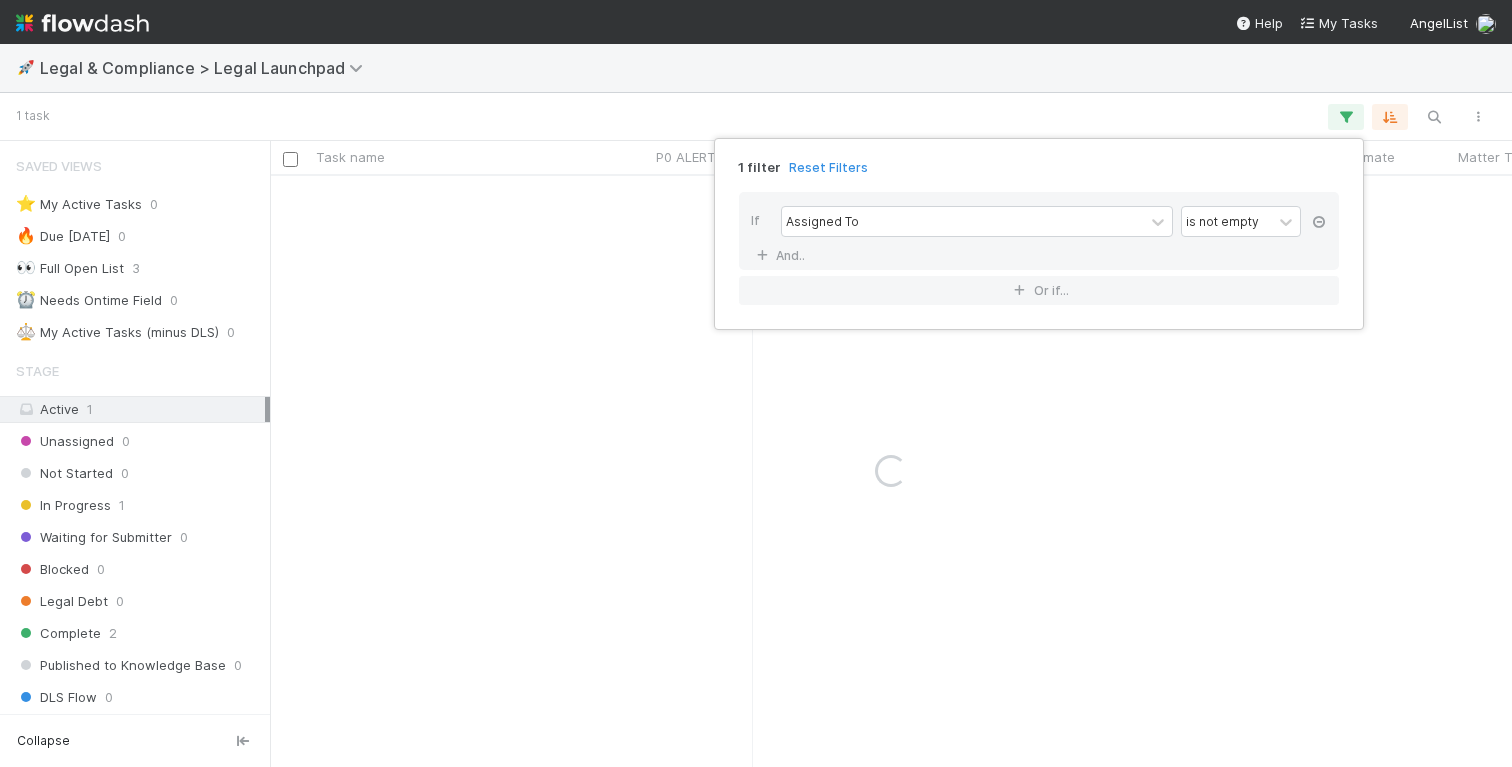 click at bounding box center (1319, 222) 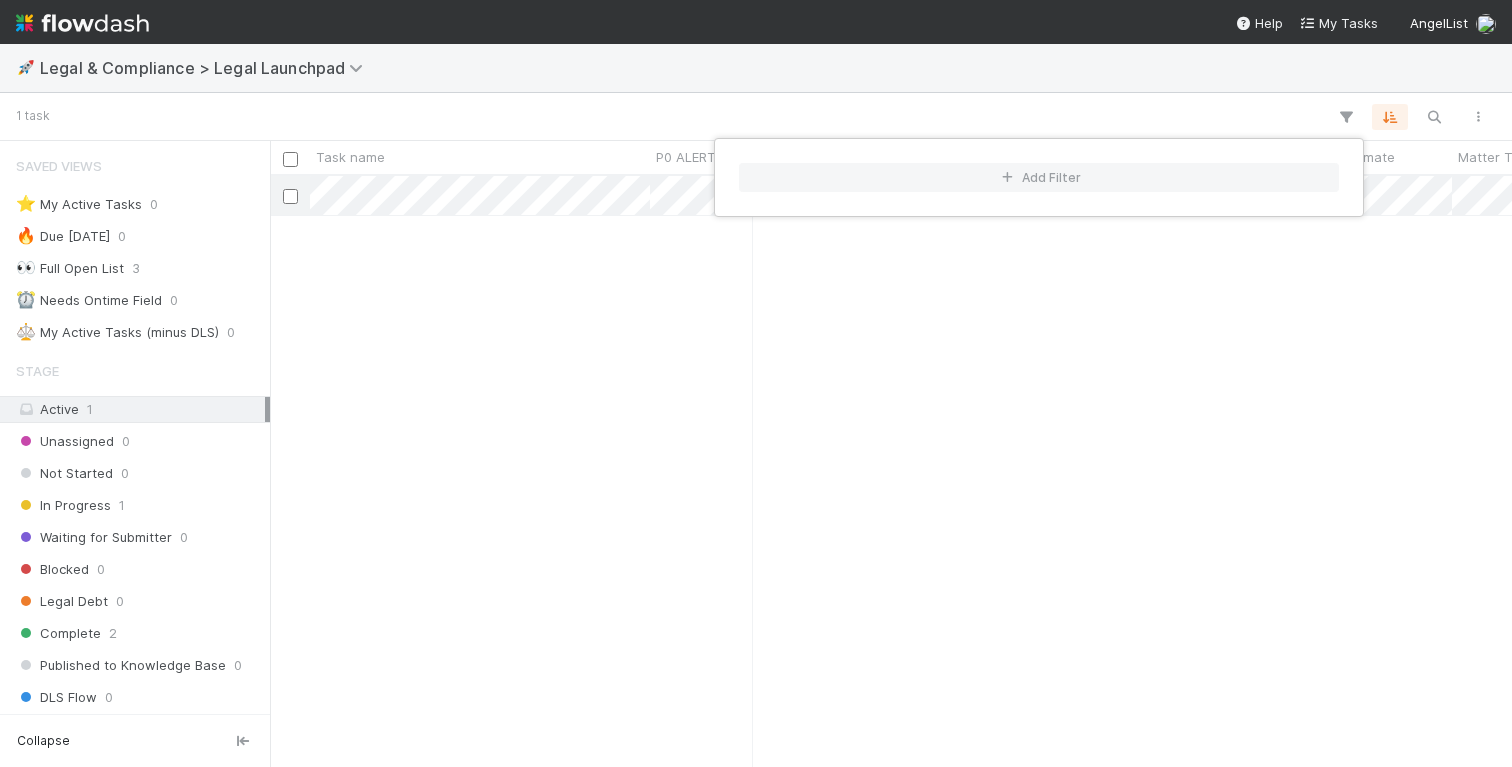 scroll, scrollTop: 0, scrollLeft: 1, axis: horizontal 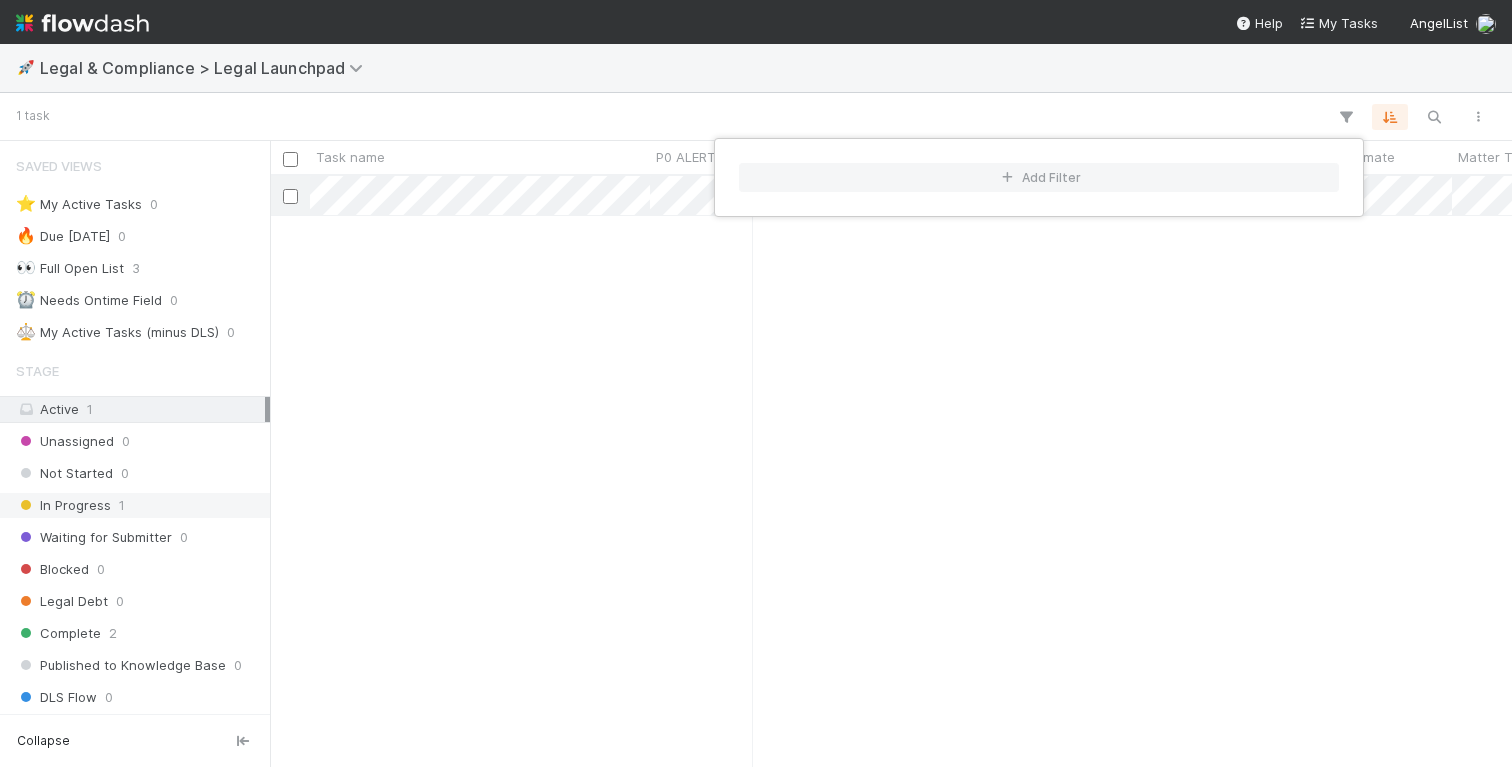 drag, startPoint x: 155, startPoint y: 520, endPoint x: 145, endPoint y: 518, distance: 10.198039 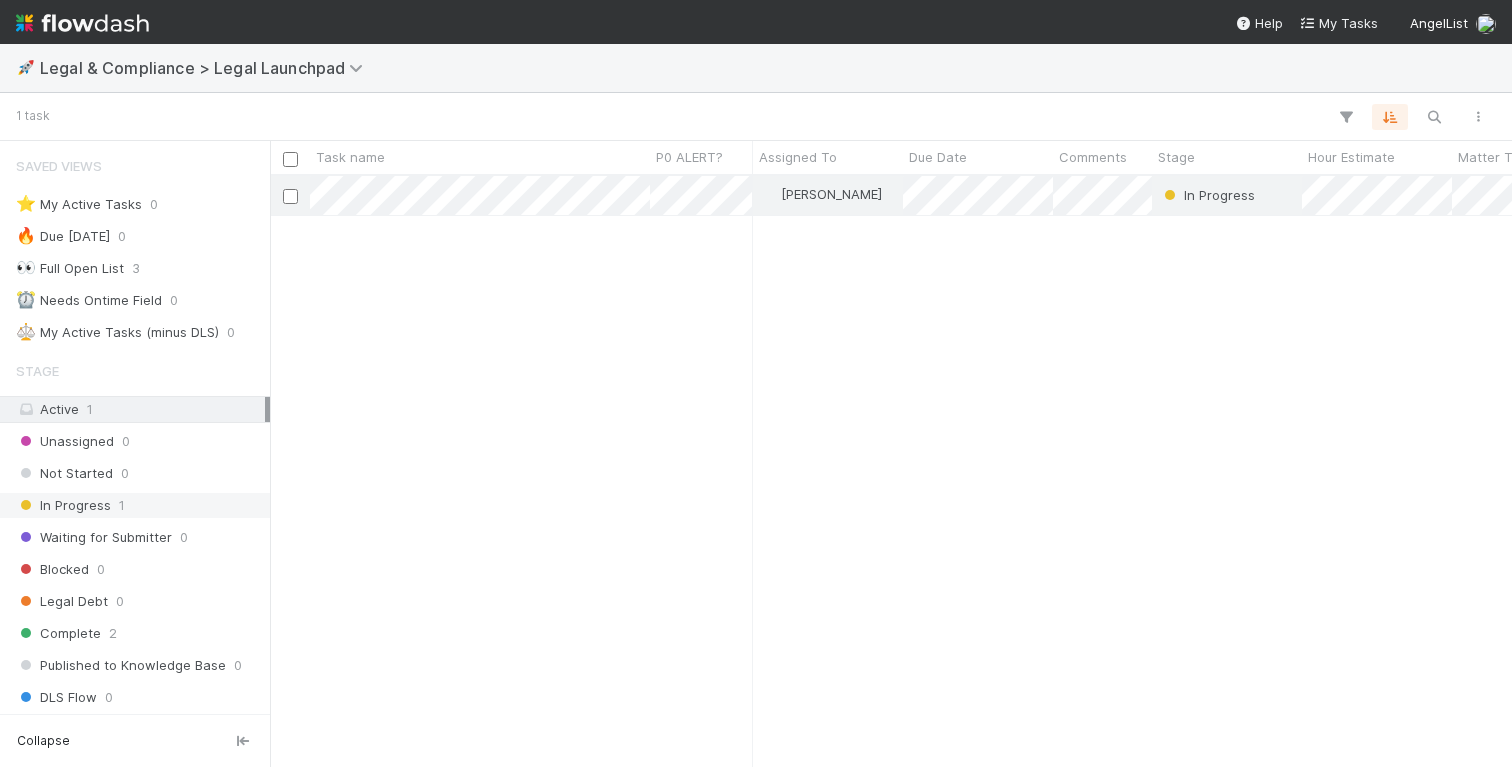 click on "In Progress   1" at bounding box center (140, 505) 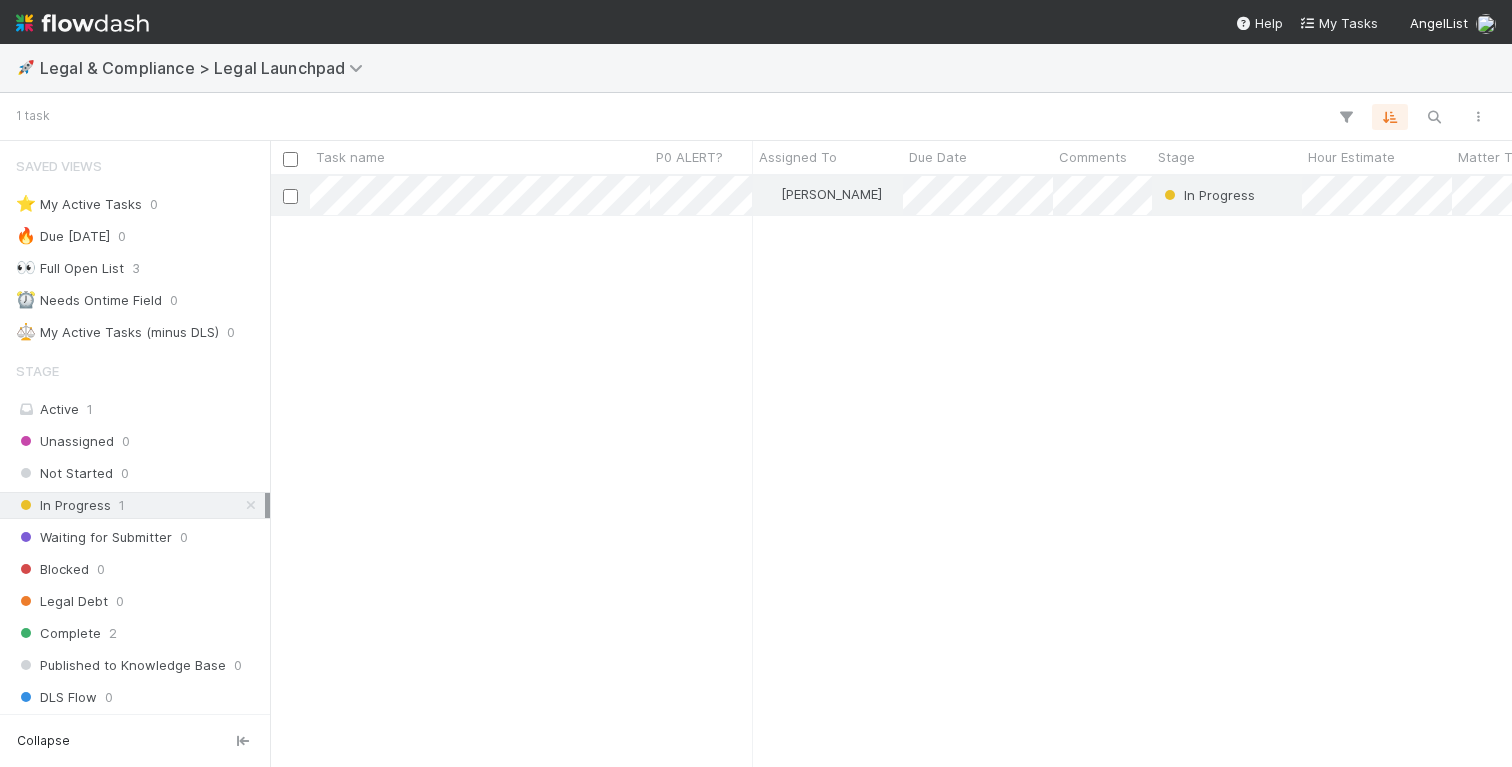 scroll, scrollTop: 0, scrollLeft: 1, axis: horizontal 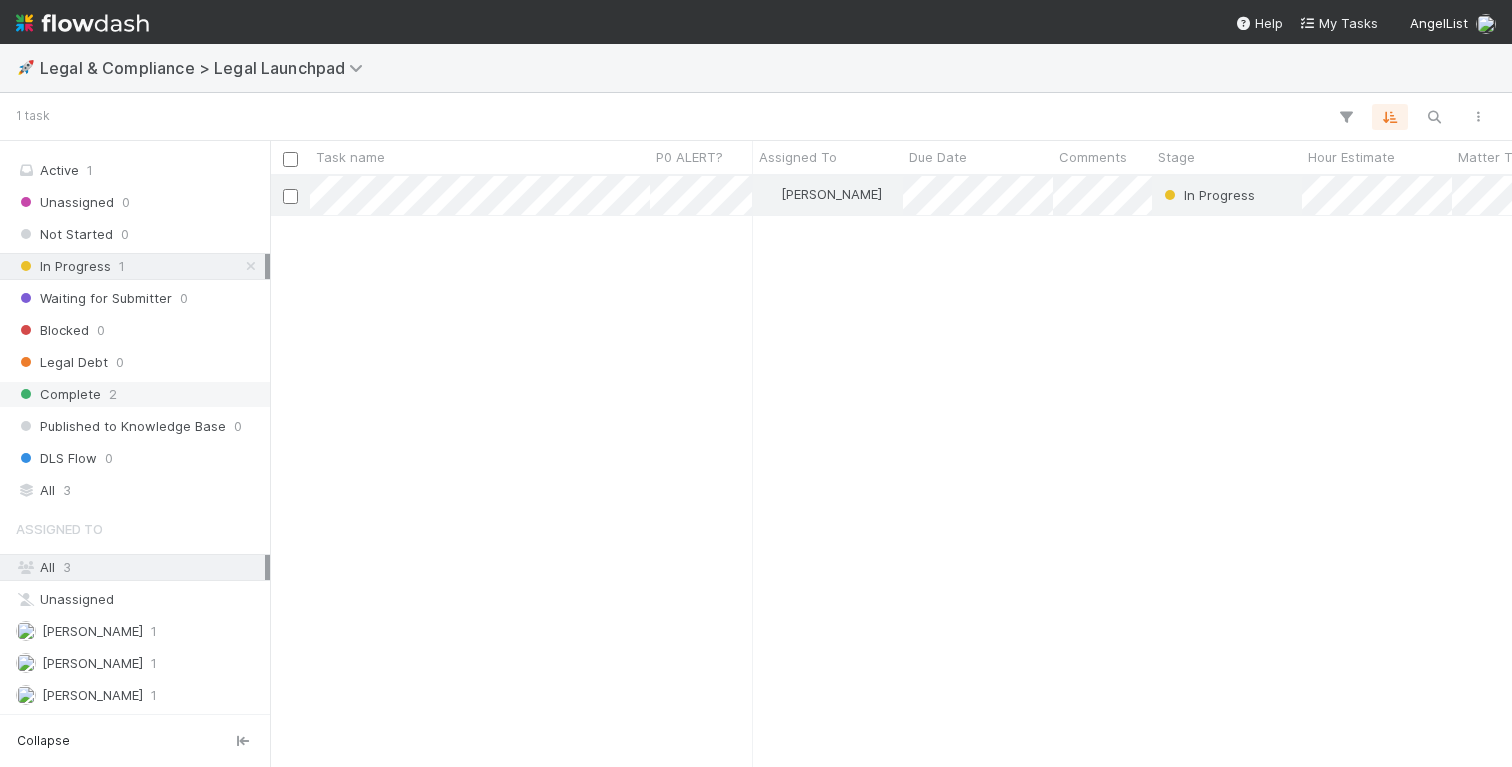 click on "Complete   2" at bounding box center [140, 394] 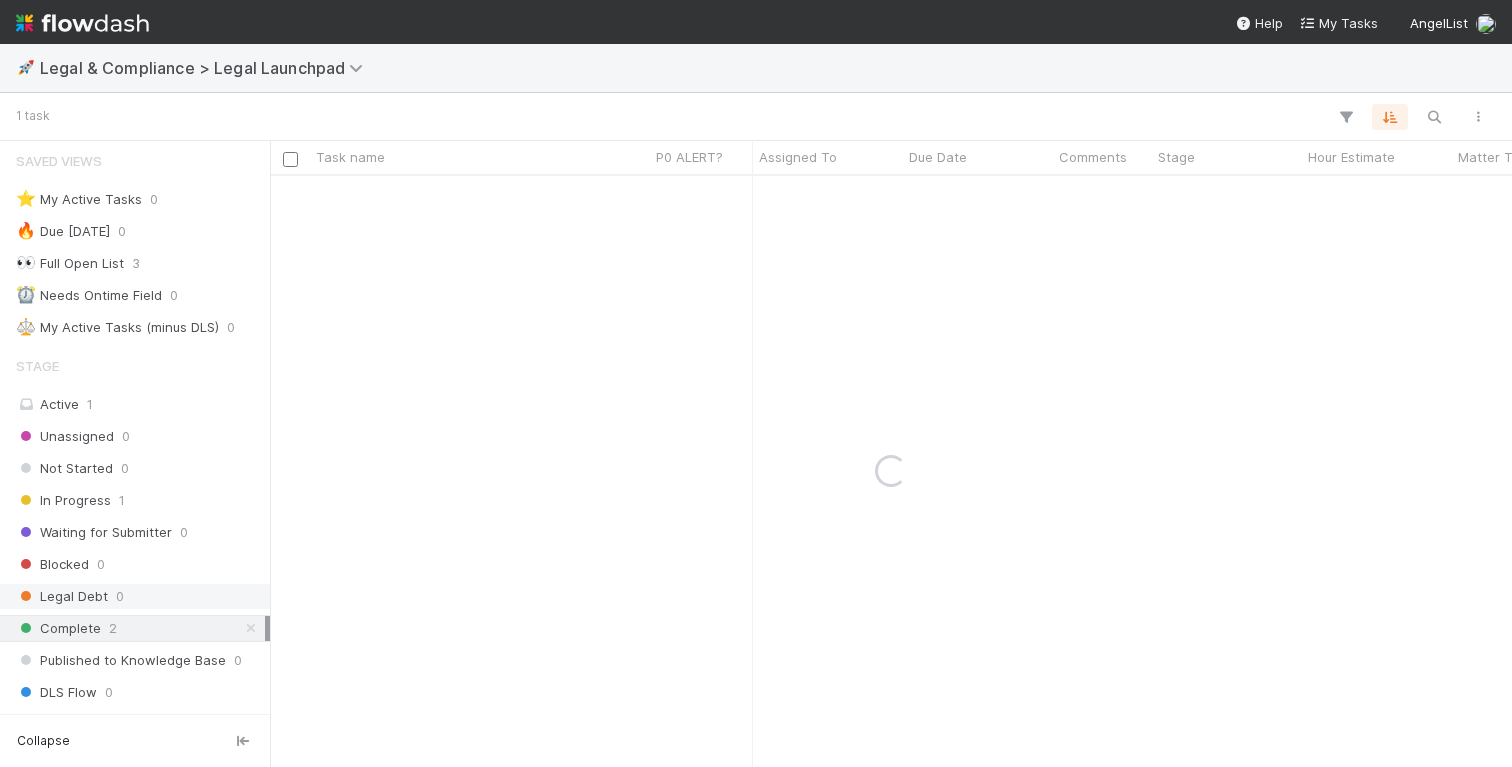 scroll, scrollTop: 0, scrollLeft: 0, axis: both 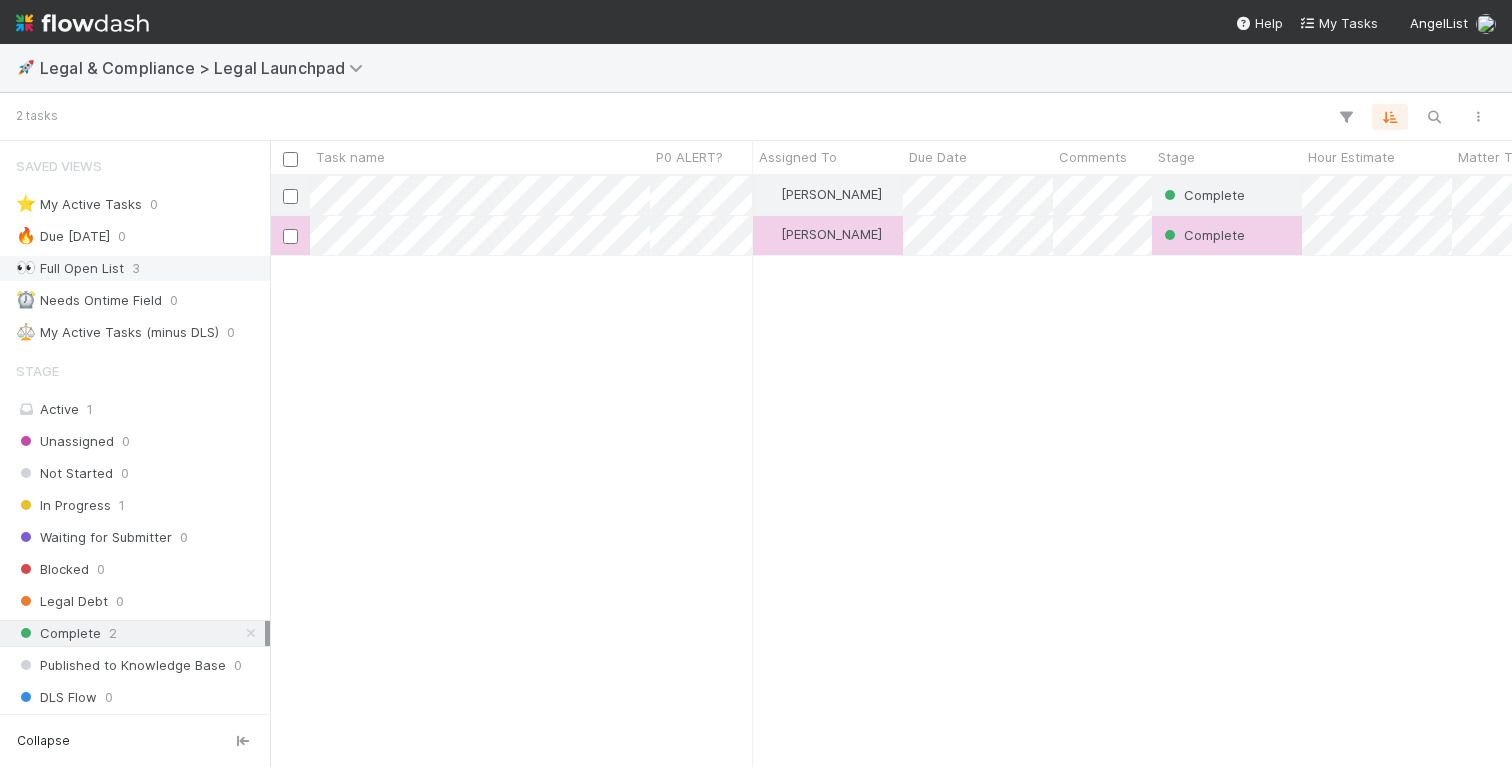 click on "3" at bounding box center [136, 268] 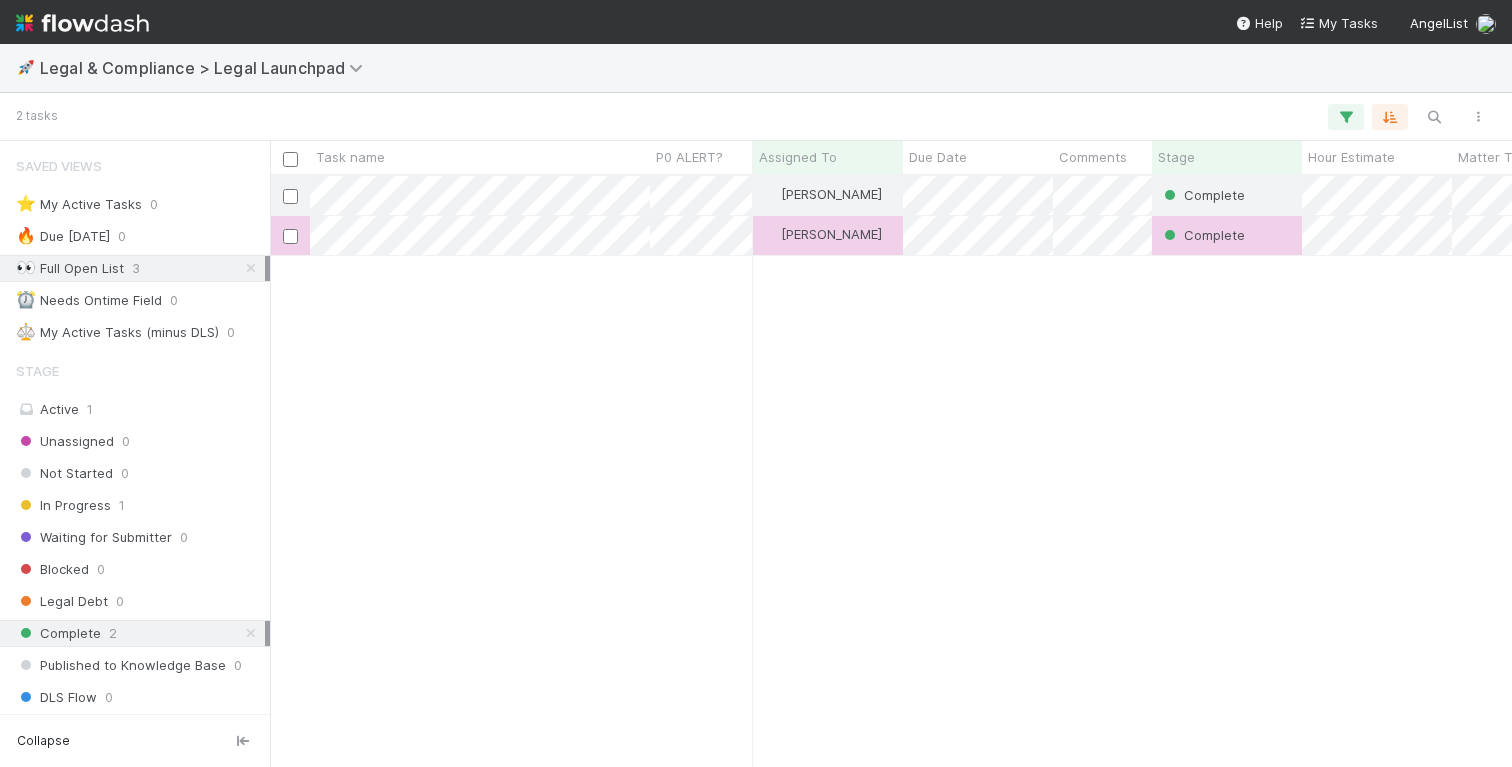 scroll, scrollTop: 0, scrollLeft: 1, axis: horizontal 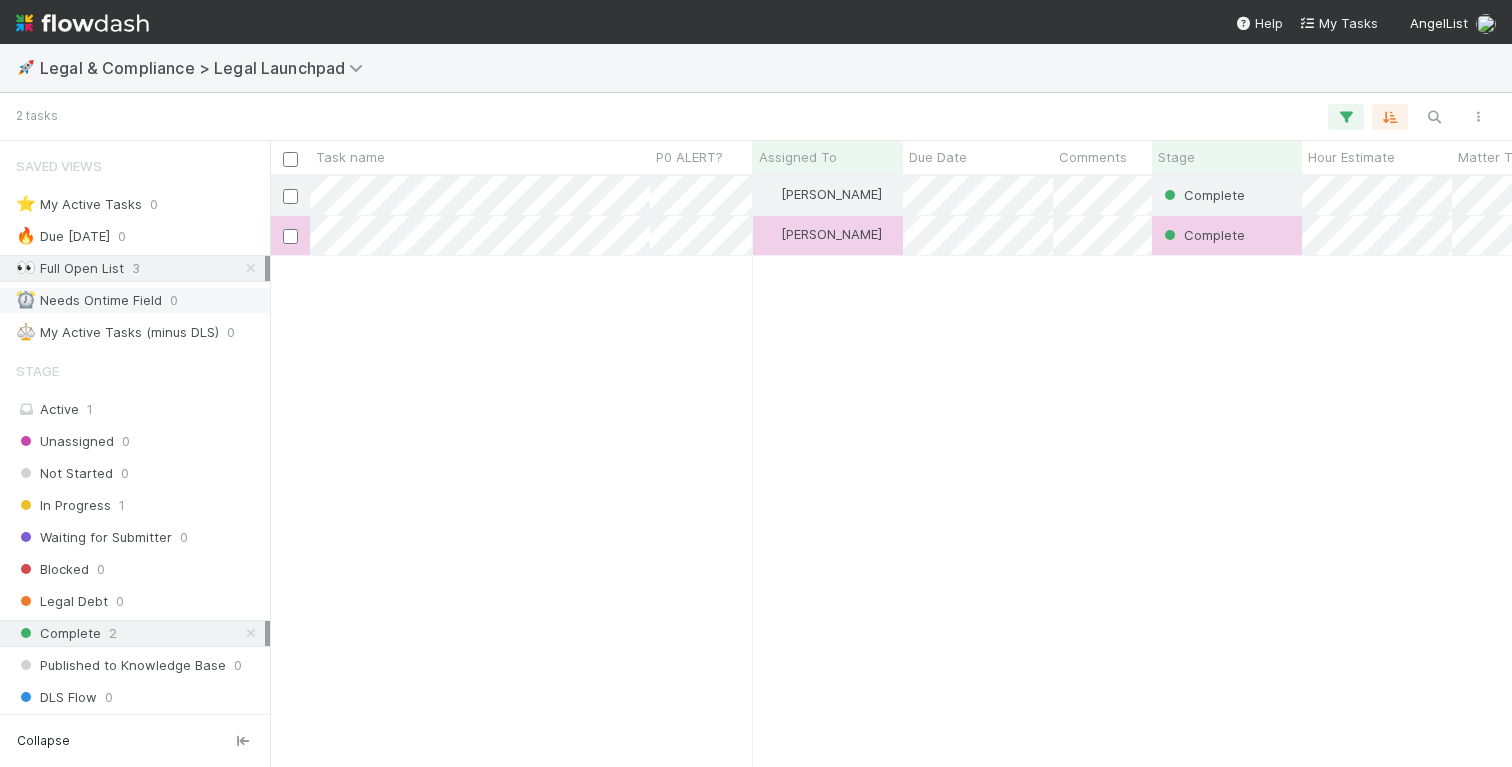 click on "⏰ Needs Ontime Field 0" at bounding box center (140, 300) 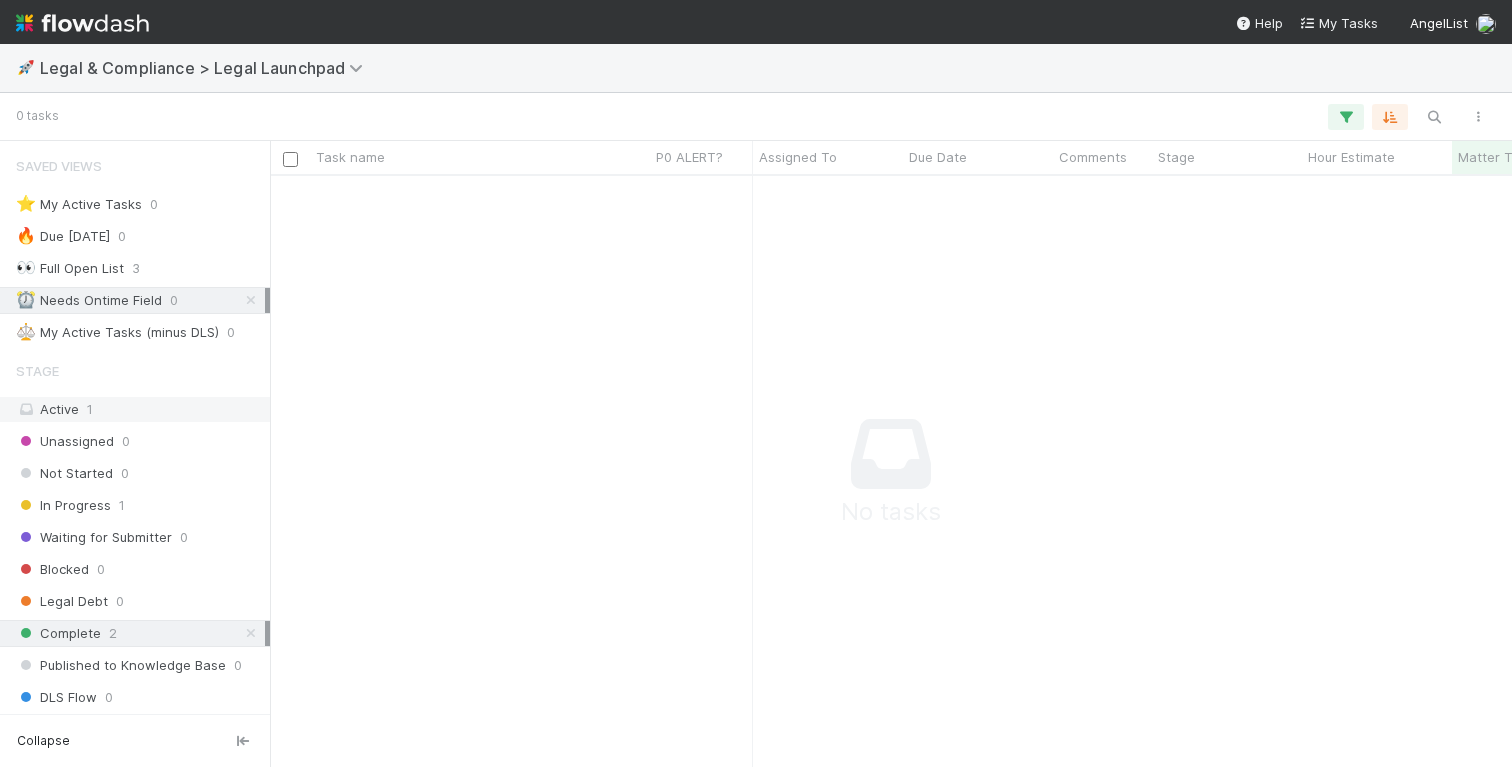click on "Active 1" at bounding box center [140, 409] 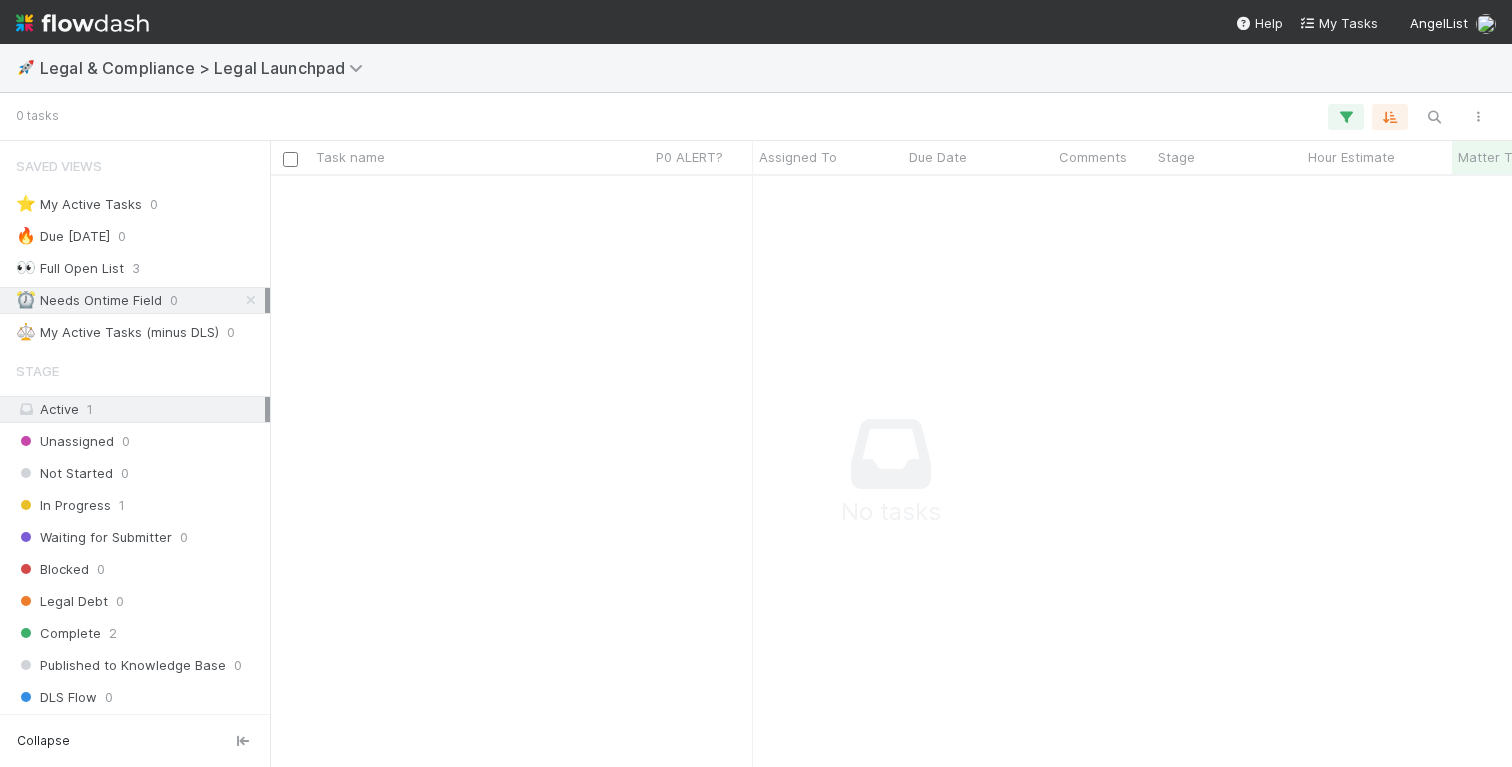 scroll, scrollTop: 0, scrollLeft: 1, axis: horizontal 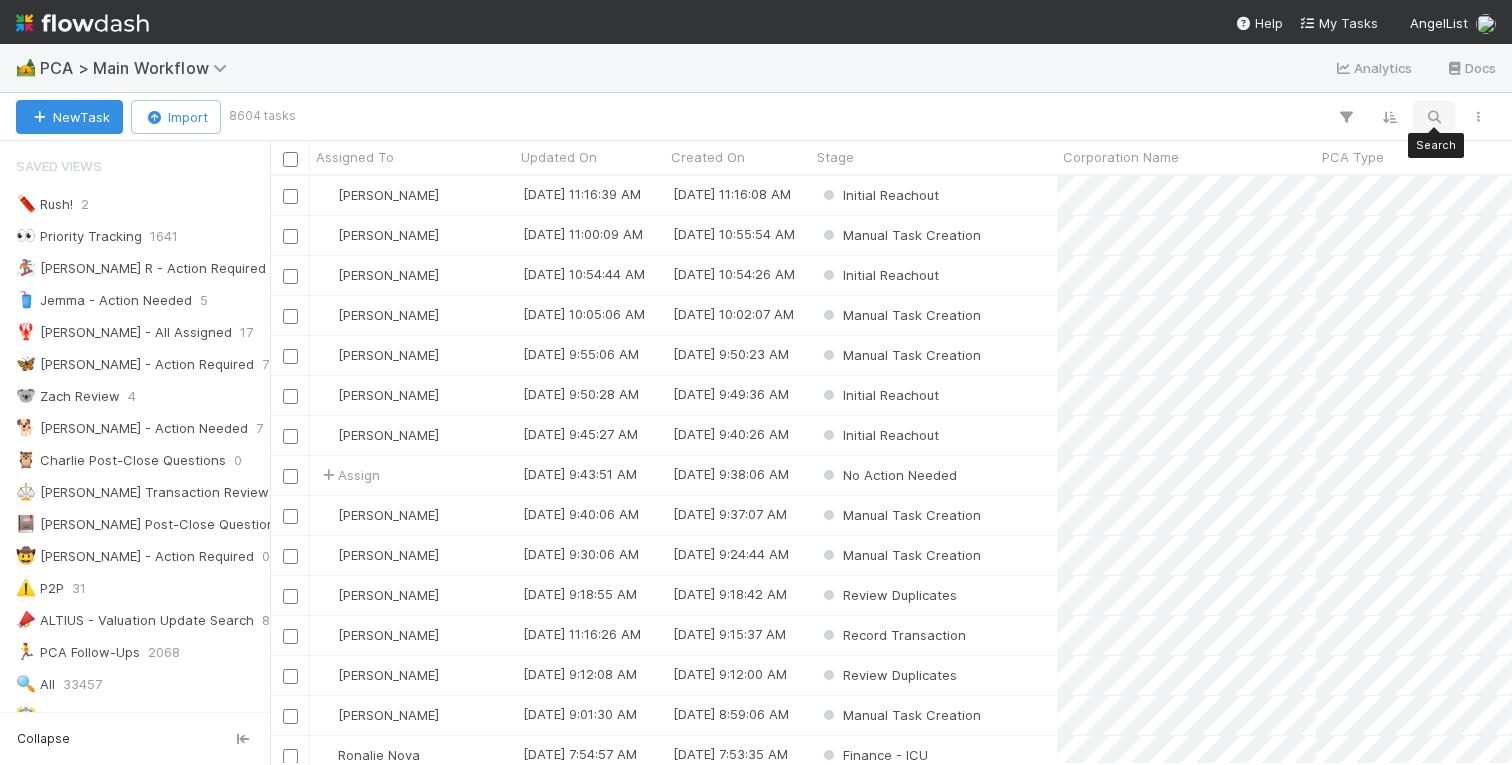 click at bounding box center [1434, 117] 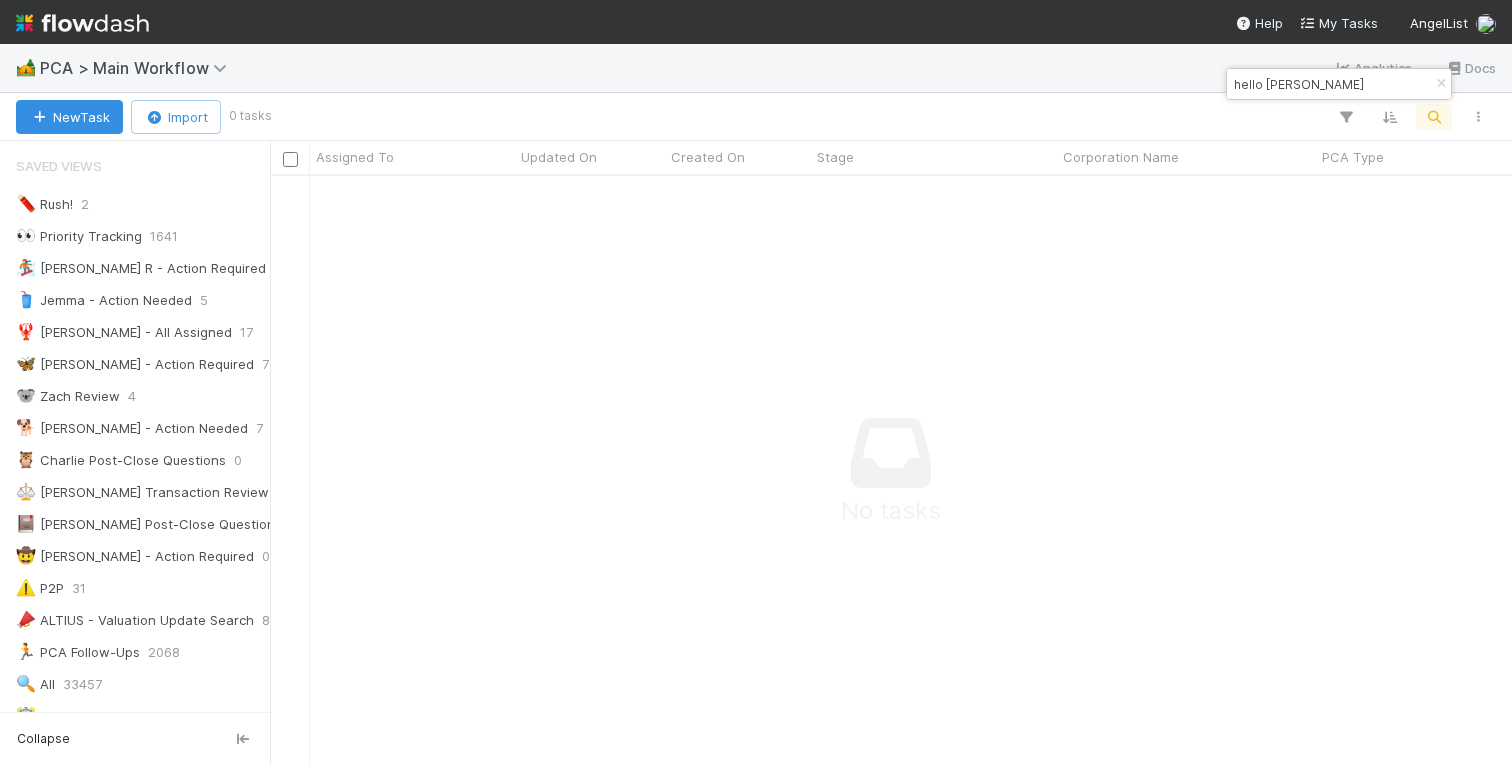 scroll, scrollTop: 0, scrollLeft: 1, axis: horizontal 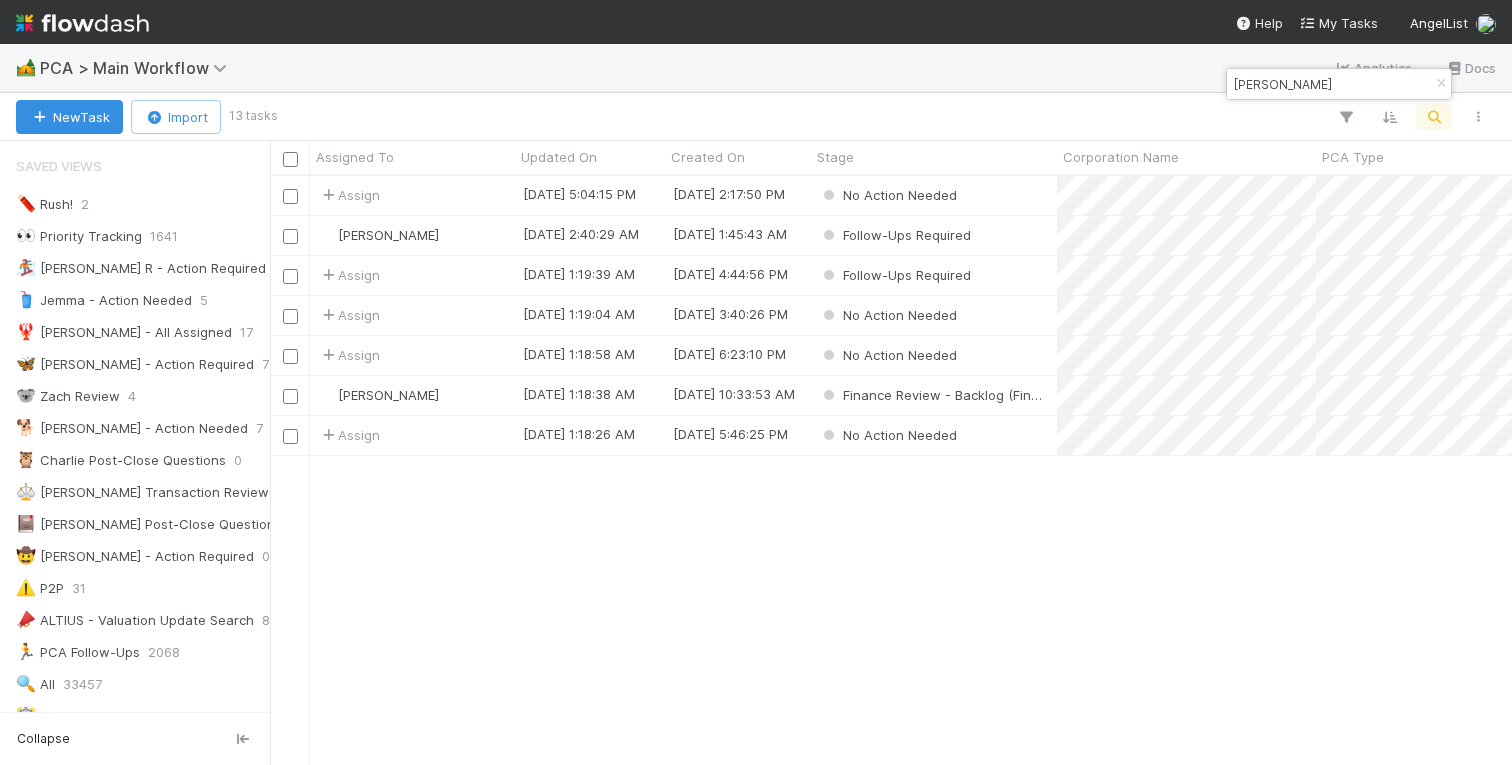 type on "Alfred" 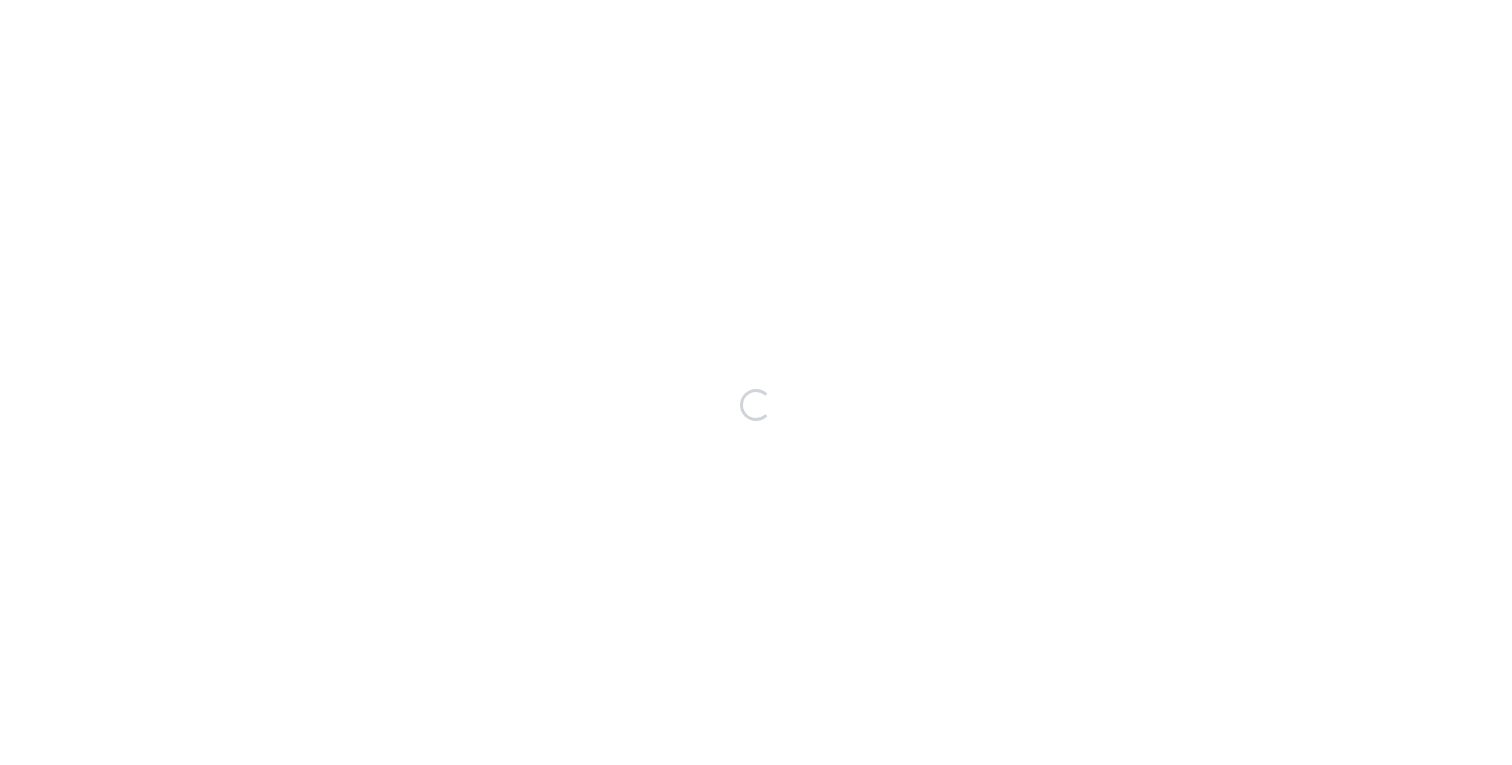 scroll, scrollTop: 0, scrollLeft: 0, axis: both 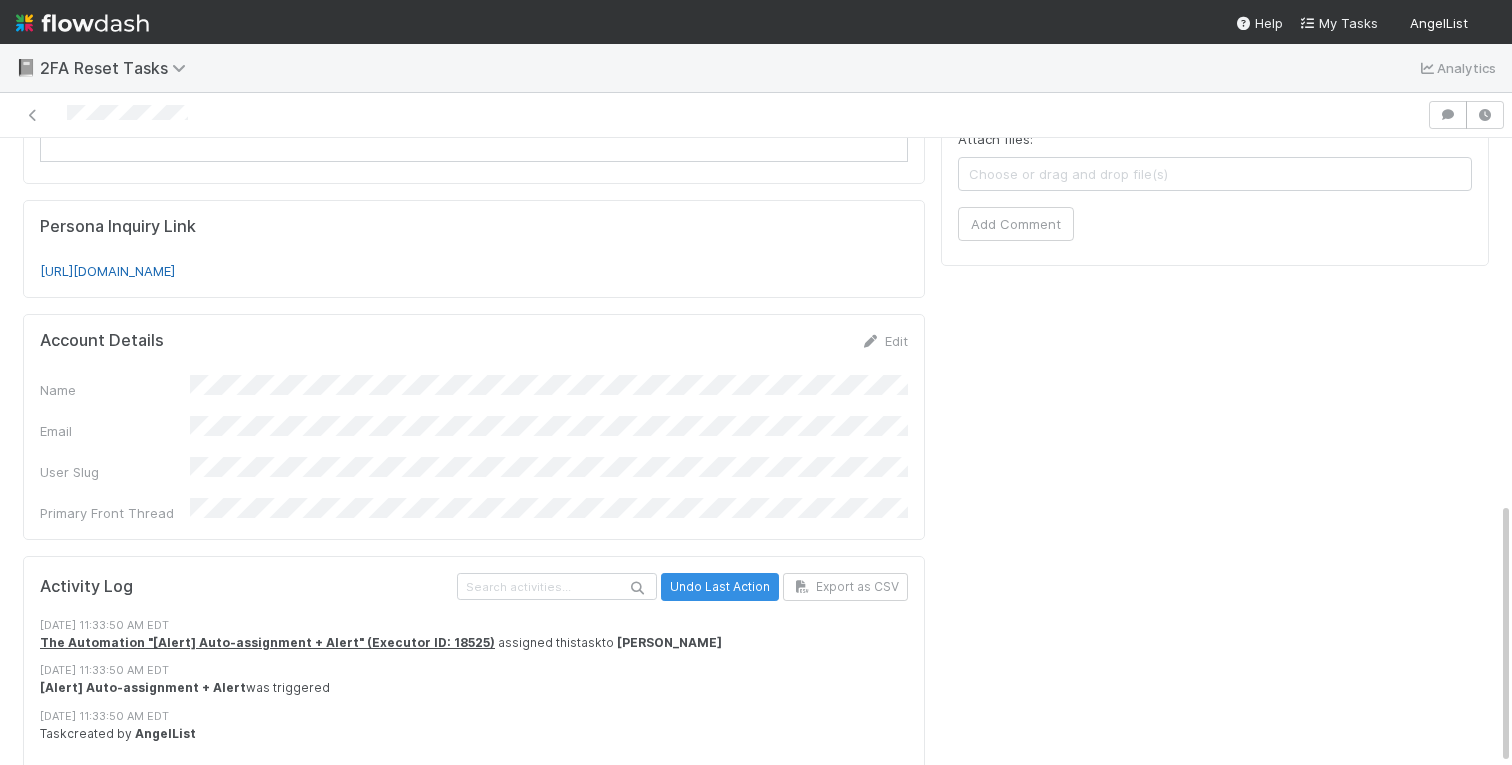 click on "[URL][DOMAIN_NAME]" 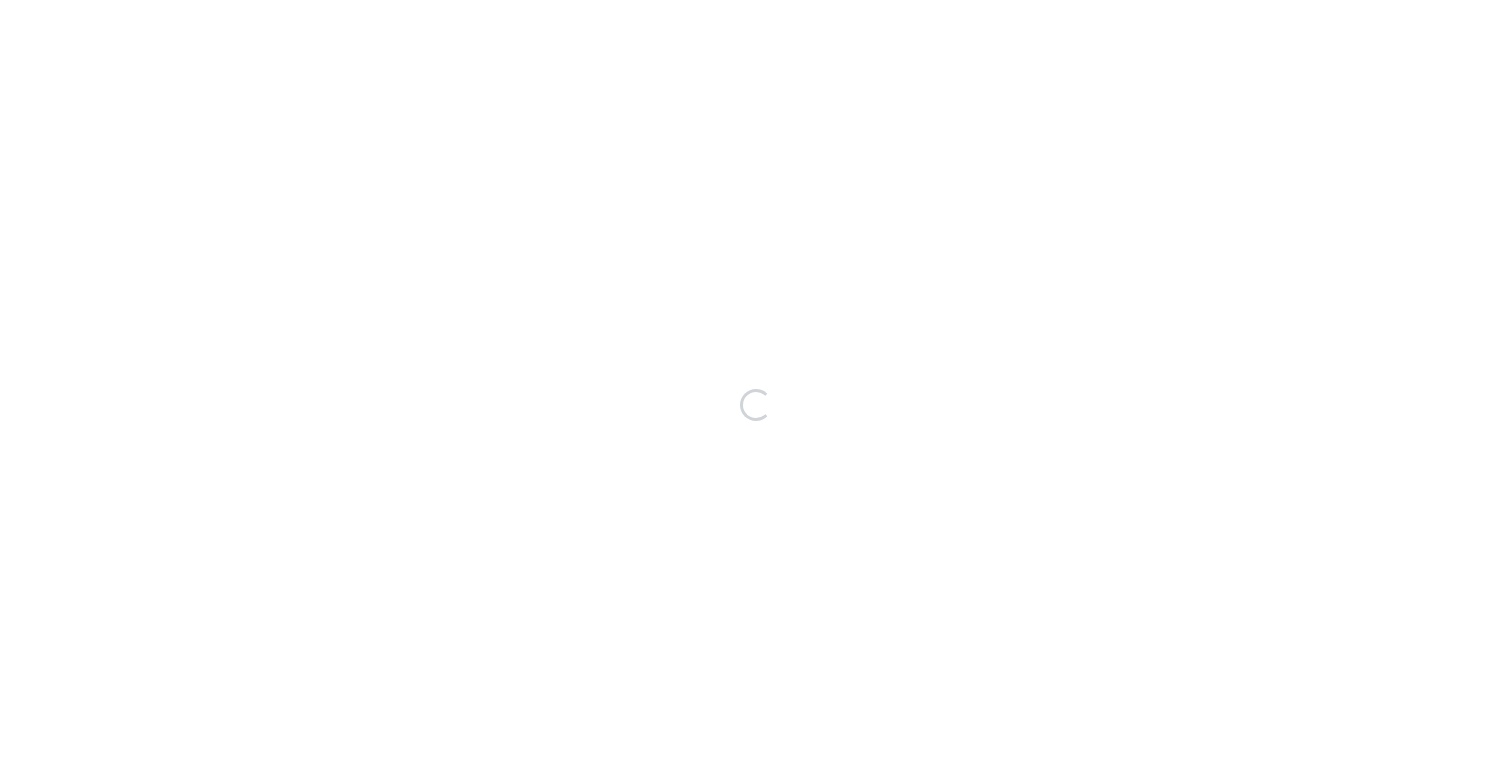 scroll, scrollTop: 0, scrollLeft: 0, axis: both 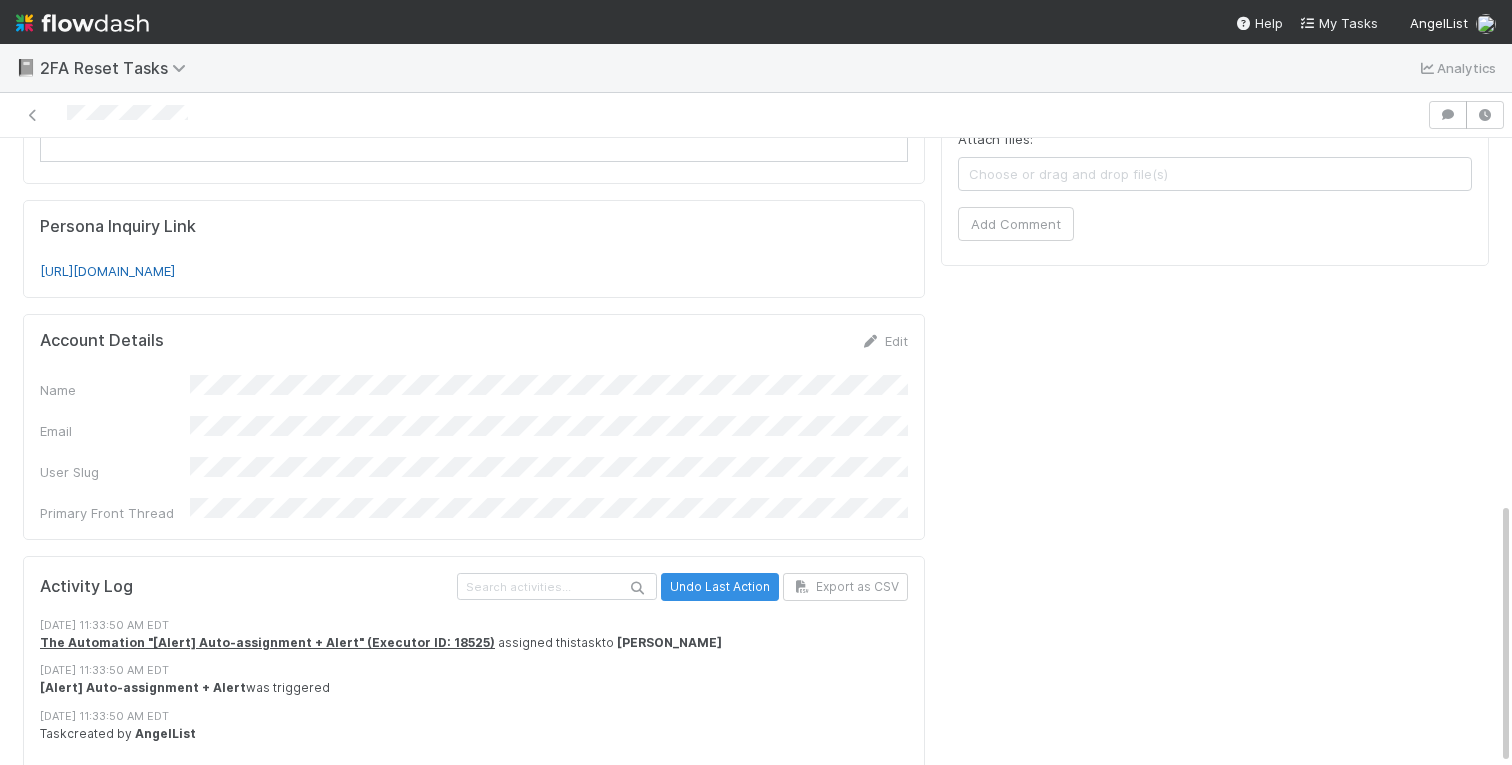 click on "[URL][DOMAIN_NAME]" 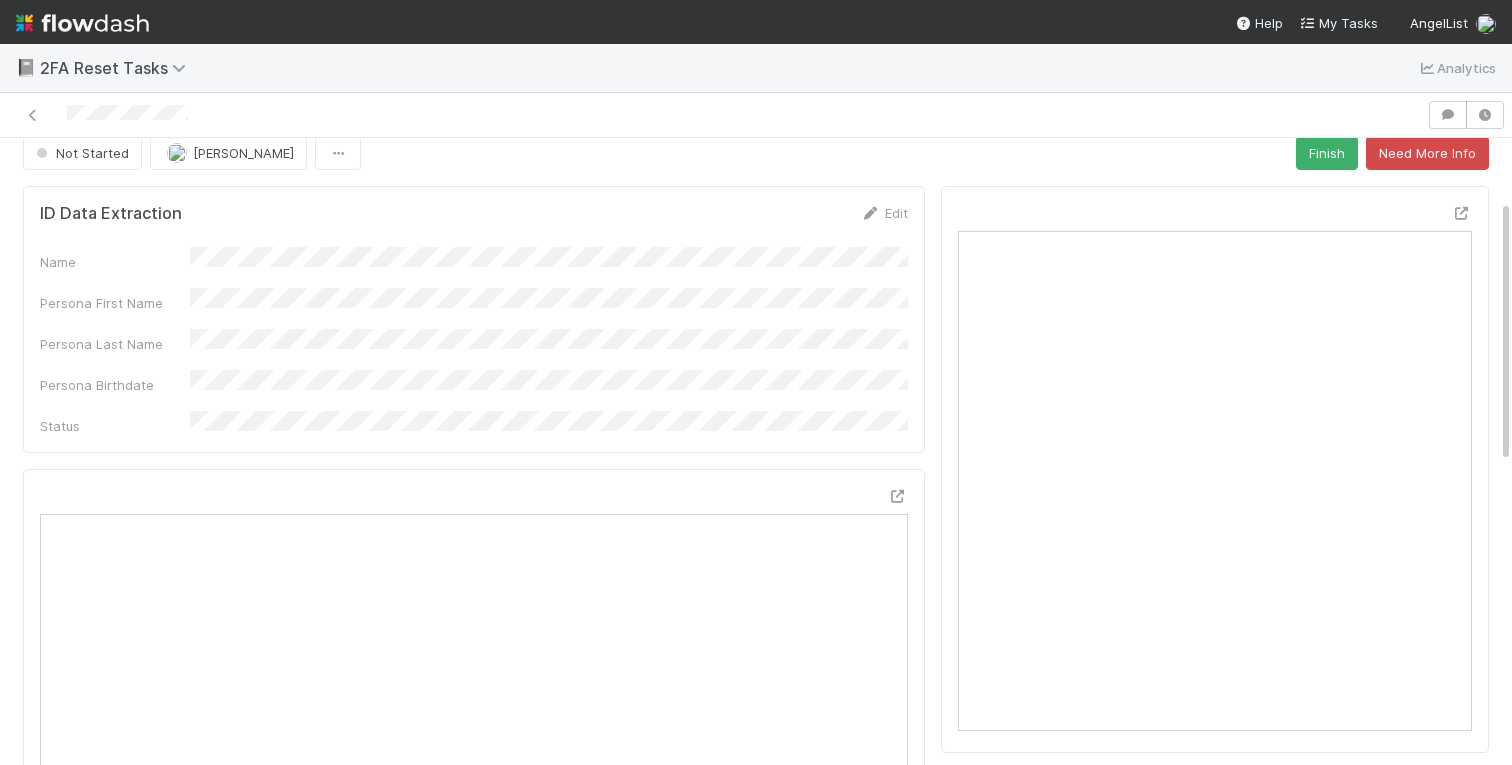 scroll, scrollTop: 0, scrollLeft: 0, axis: both 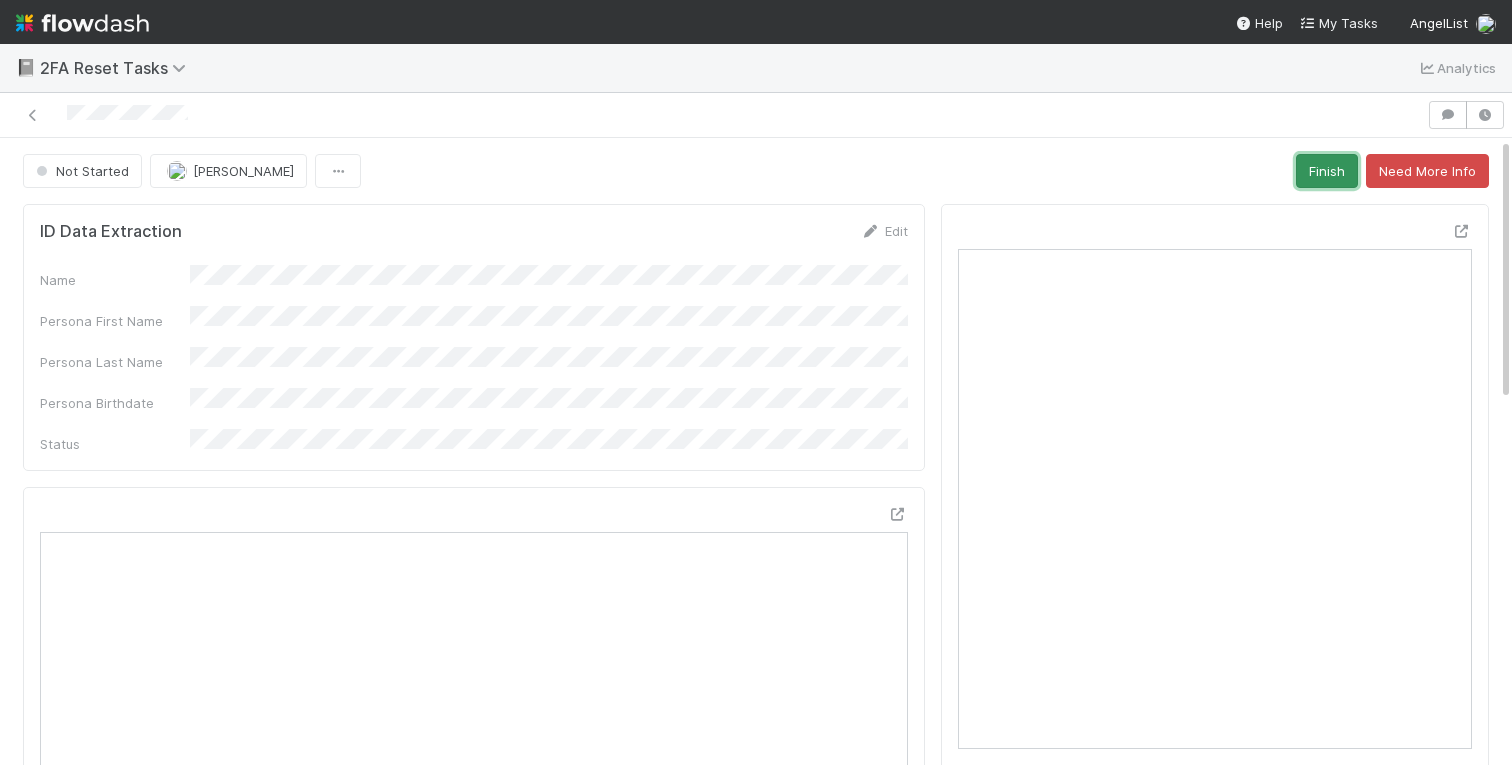 click on "Finish" at bounding box center (1327, 171) 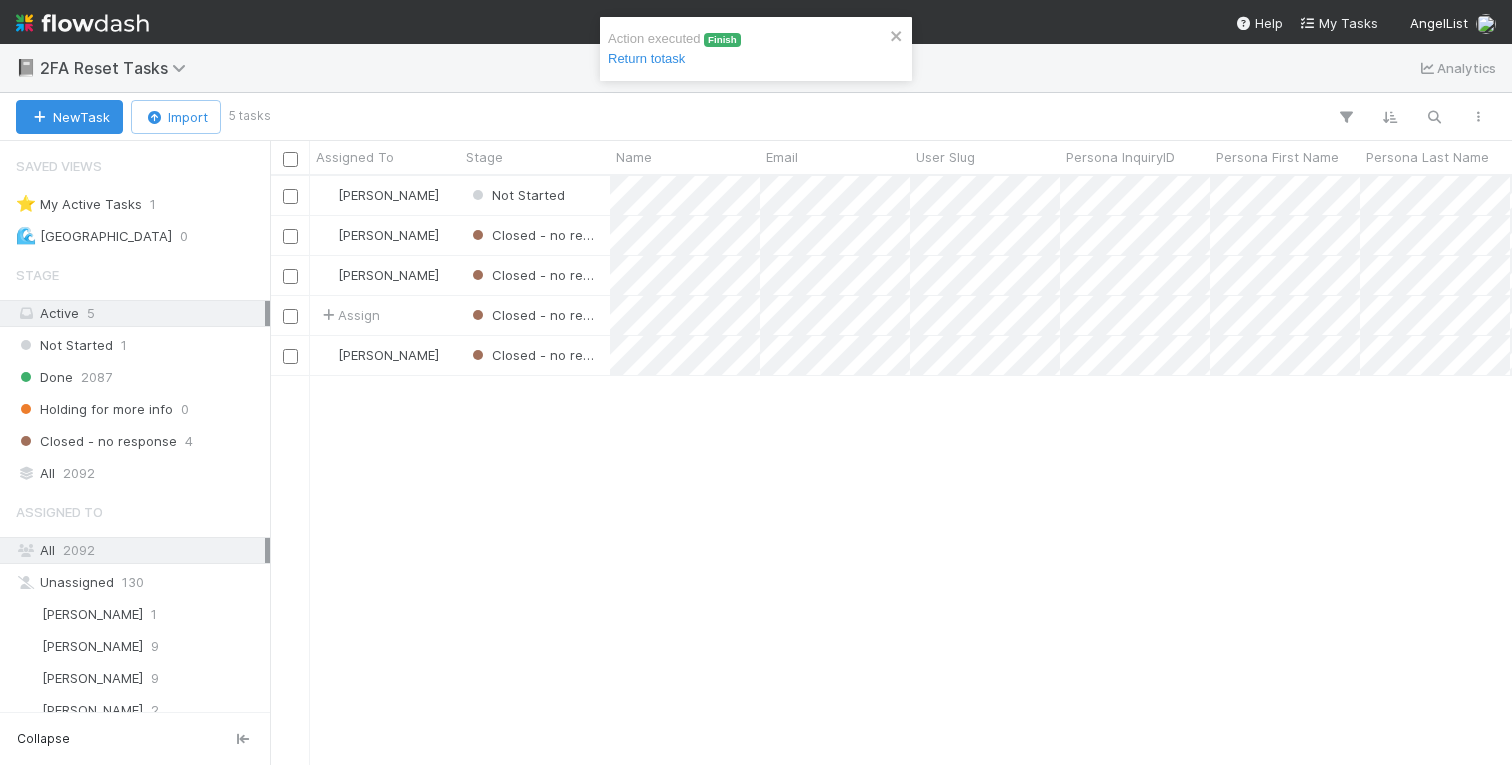 scroll, scrollTop: 0, scrollLeft: 1, axis: horizontal 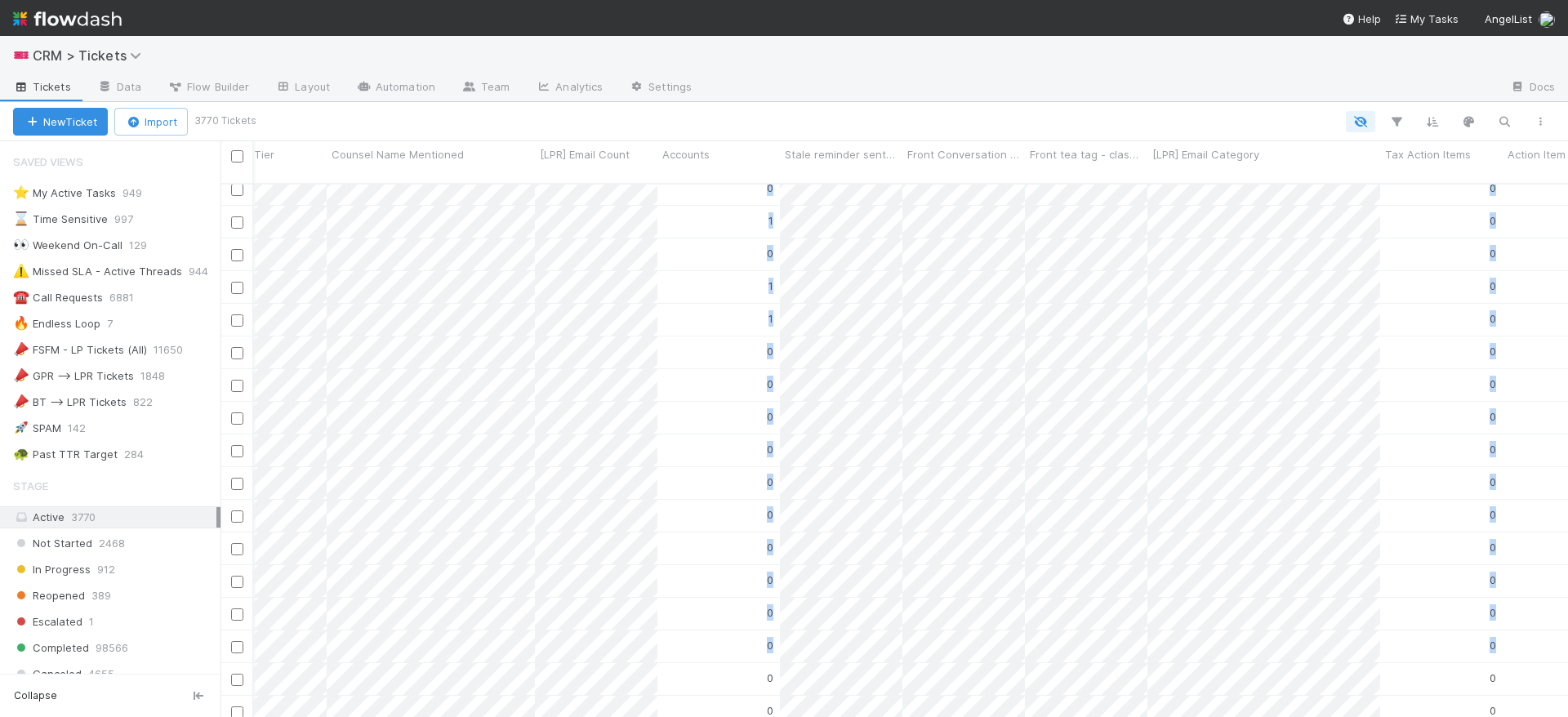 drag, startPoint x: 1495, startPoint y: 711, endPoint x: 1471, endPoint y: 710, distance: 24.020824 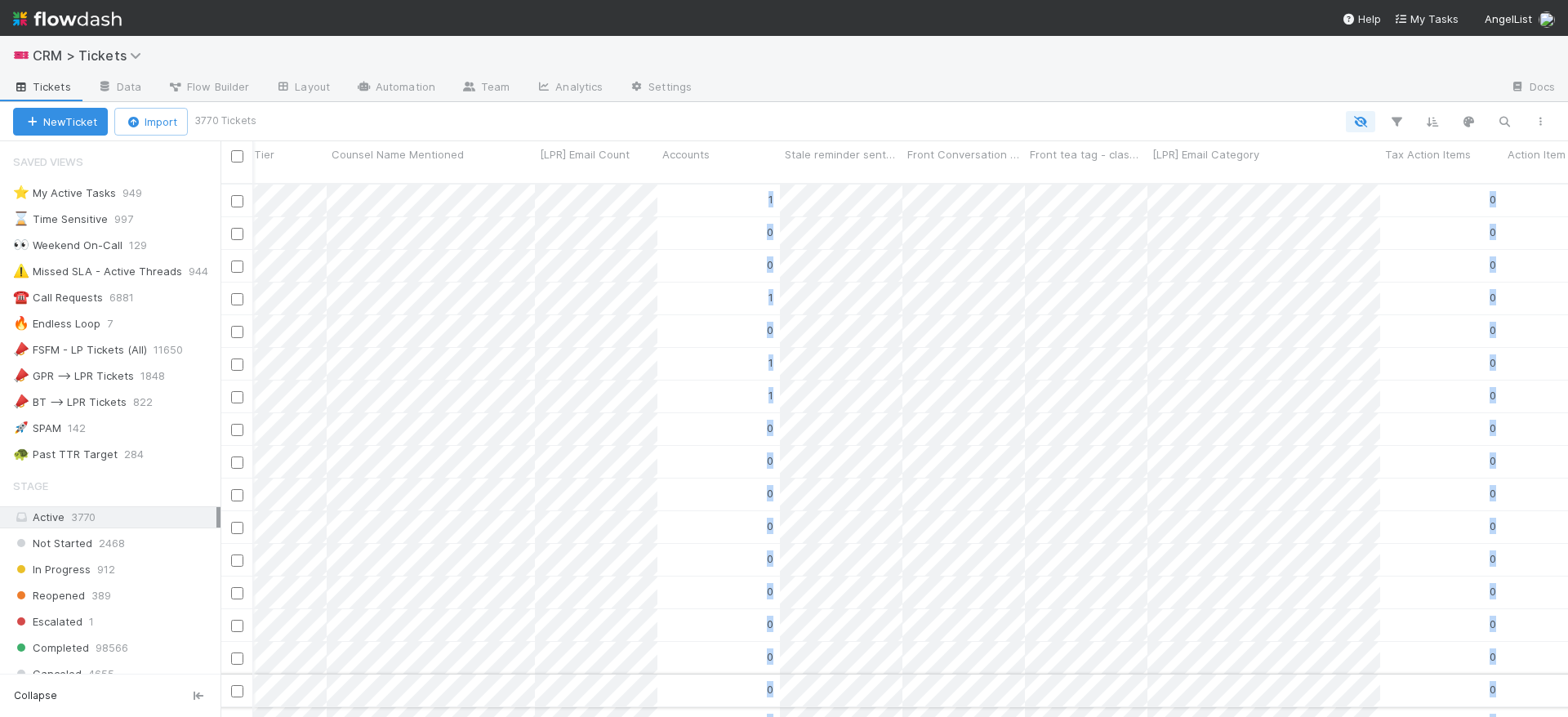 click on "0" at bounding box center [1441, 690] 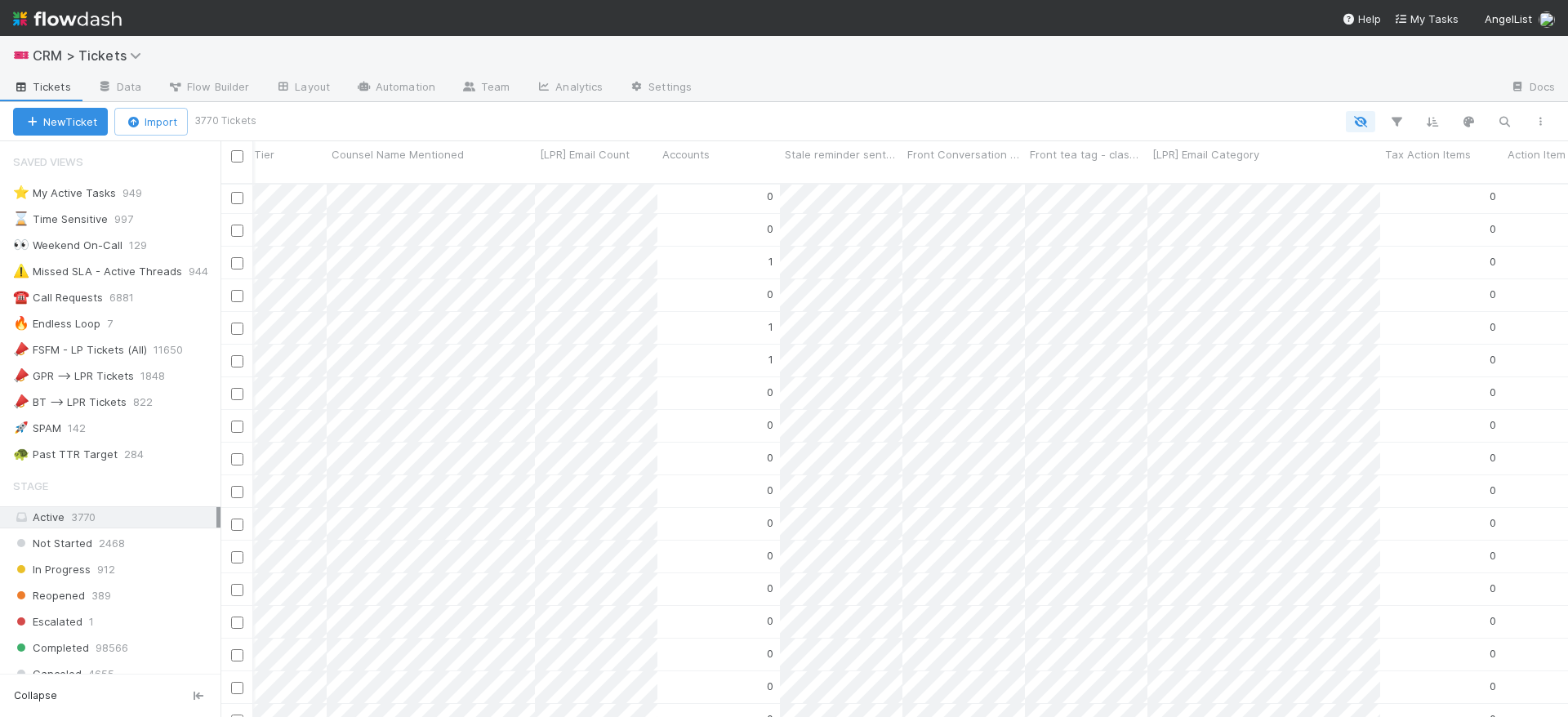click on "Sam Josephson 7/10/25, 6:02:56 PM   In Progress 7/15/25, 11:45:08 AM 1 0 0 0  Assign 7/15/25, 11:44:30 AM   Not Started 7/15/25, 11:45:07 AM 0 0 0 1 Allen Shen 7/15/25, 11:39:48 AM   Not Started 7/15/25, 11:40:10 AM 0 0 0 0 Archit Dhar 7/15/25, 11:38:14 AM   In Progress 7/15/25, 11:39:16 AM 1 0 0 0 Karan Thapar 7/15/25, 11:26:29 AM   Not Started 7/15/25, 11:27:19 AM 0 0 0 0 Colton Smith 7/15/25, 11:24:26 AM   In Progress 7/15/25, 11:25:24 AM 1 0 0 0  Assign 7/15/25, 11:14:51 AM   In Progress 7/15/25, 11:17:09 AM 1 0 0 0 Haley Young 7/15/25, 11:14:45 AM   Not Started 7/15/25, 11:15:13 AM 0 0 0 0  Assign 7/15/25, 11:10:12 AM   Not Started 7/15/25, 11:11:01 AM 0 0 0 0 Maxim Kalinkin 7/15/25, 11:03:16 AM   Not Started 7/15/25, 11:03:57 AM 0 0 0 1 Maxim Kalinkin 7/15/25, 11:03:14 AM   Not Started 7/15/25, 11:03:50 AM 0 0 0 1  Assign 7/15/25, 11:03:12 AM   Not Started 7/15/25, 11:03:54 AM 0 0 0 0 Maxim Kalinkin 7/15/25, 11:02:36 AM   Not Started 7/15/25, 11:03:27 AM 0 0 0 1 Maxim Kalinkin 7/15/25, 11:02:31 AM   0 0" at bounding box center (894, 457) 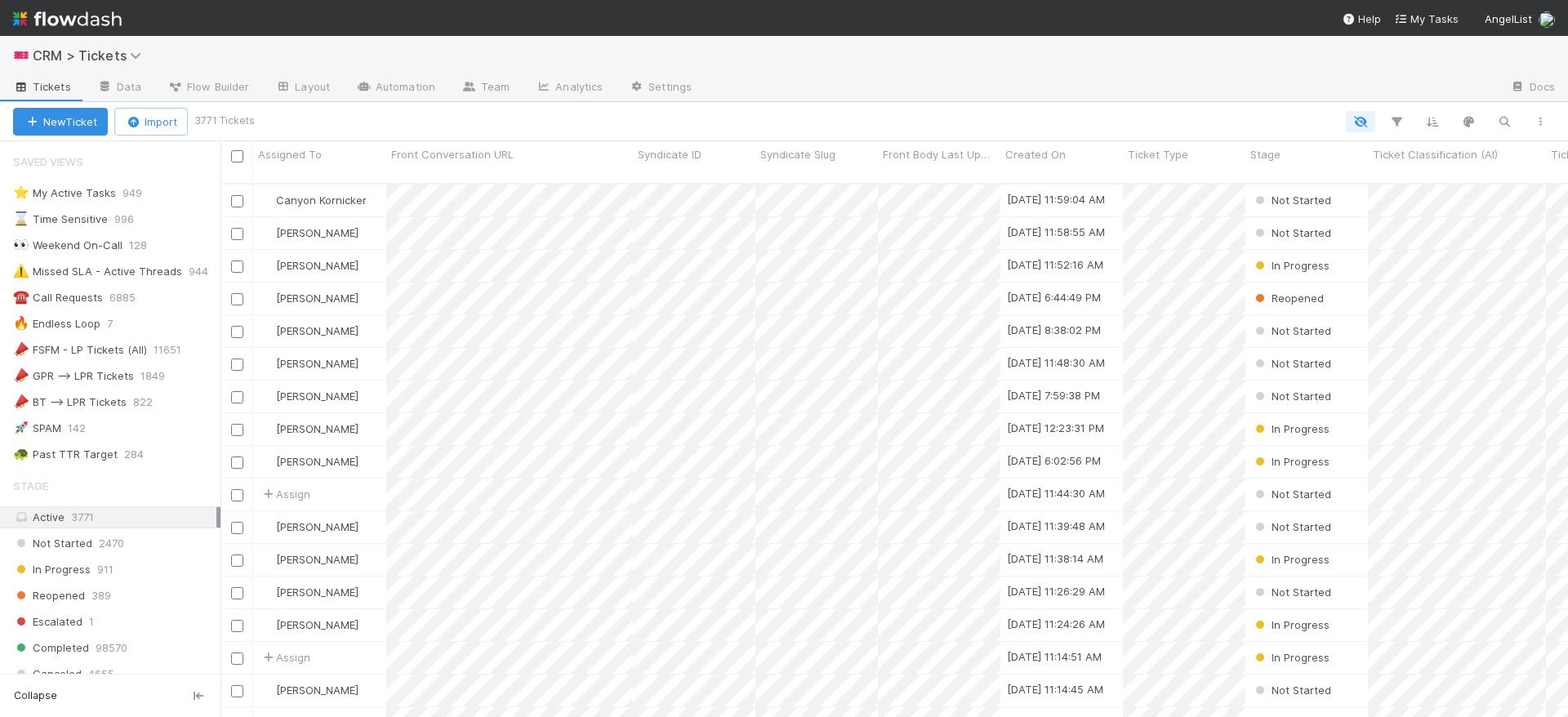 scroll, scrollTop: 0, scrollLeft: 0, axis: both 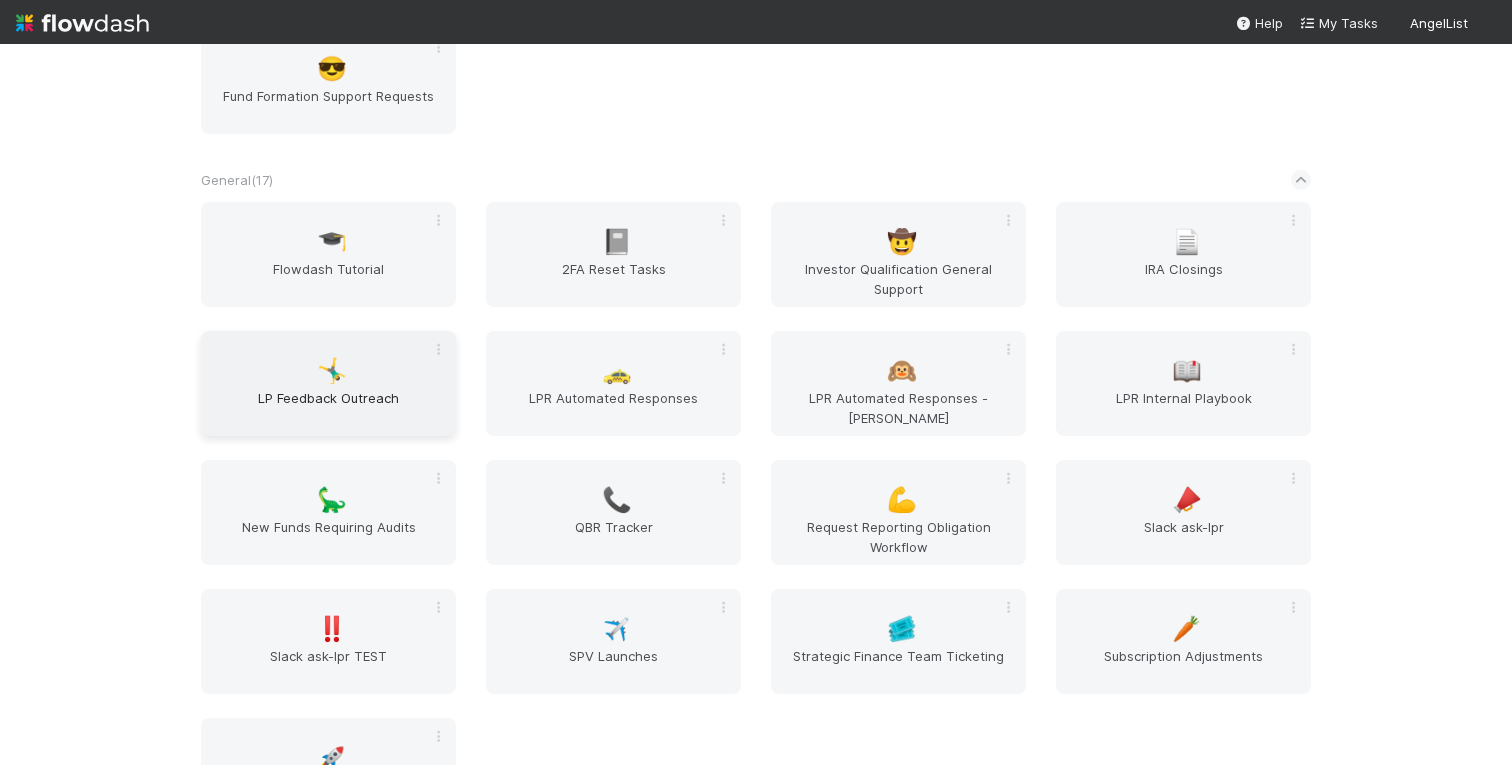 click on "🤸‍♂️ LP Feedback Outreach" at bounding box center (328, 383) 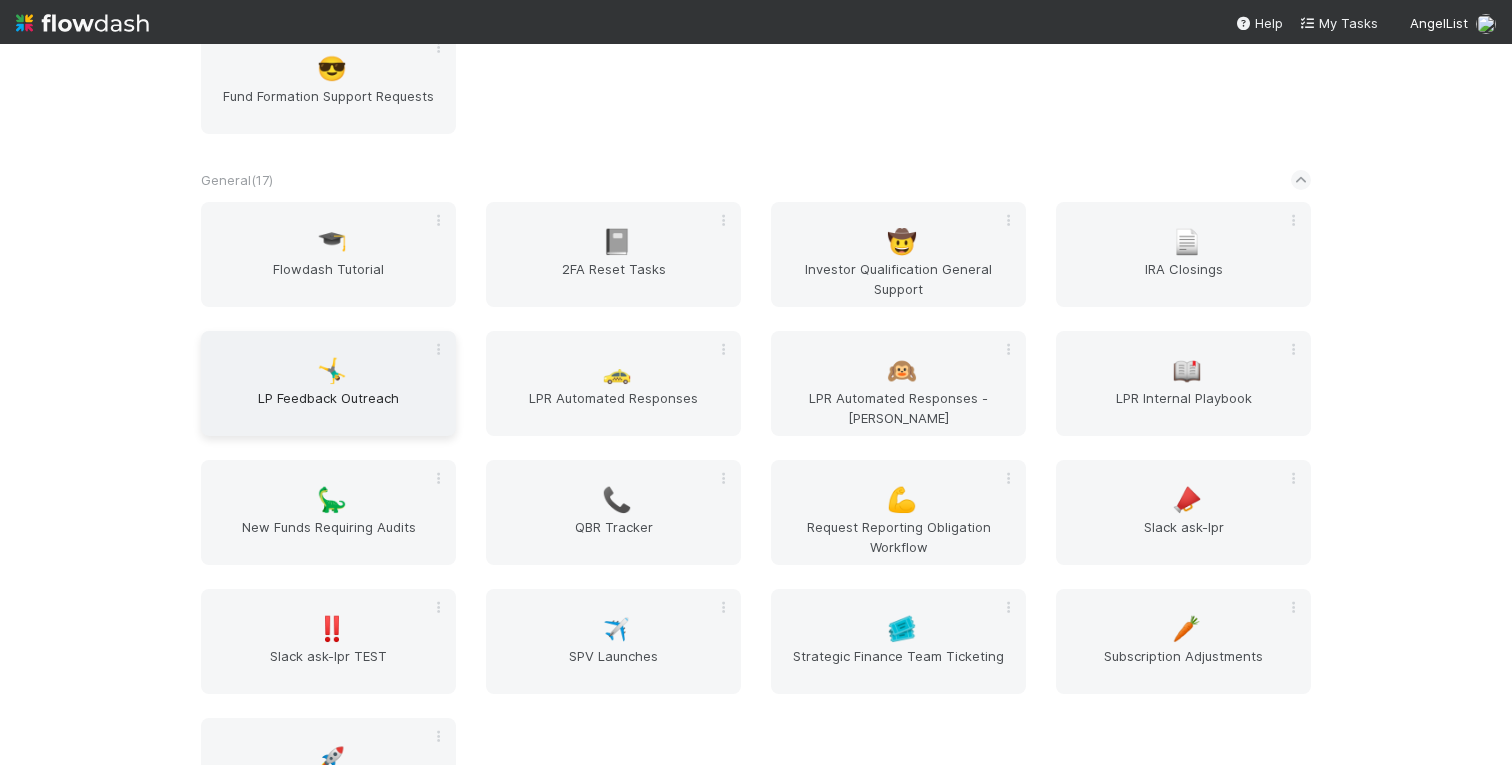 scroll, scrollTop: 0, scrollLeft: 0, axis: both 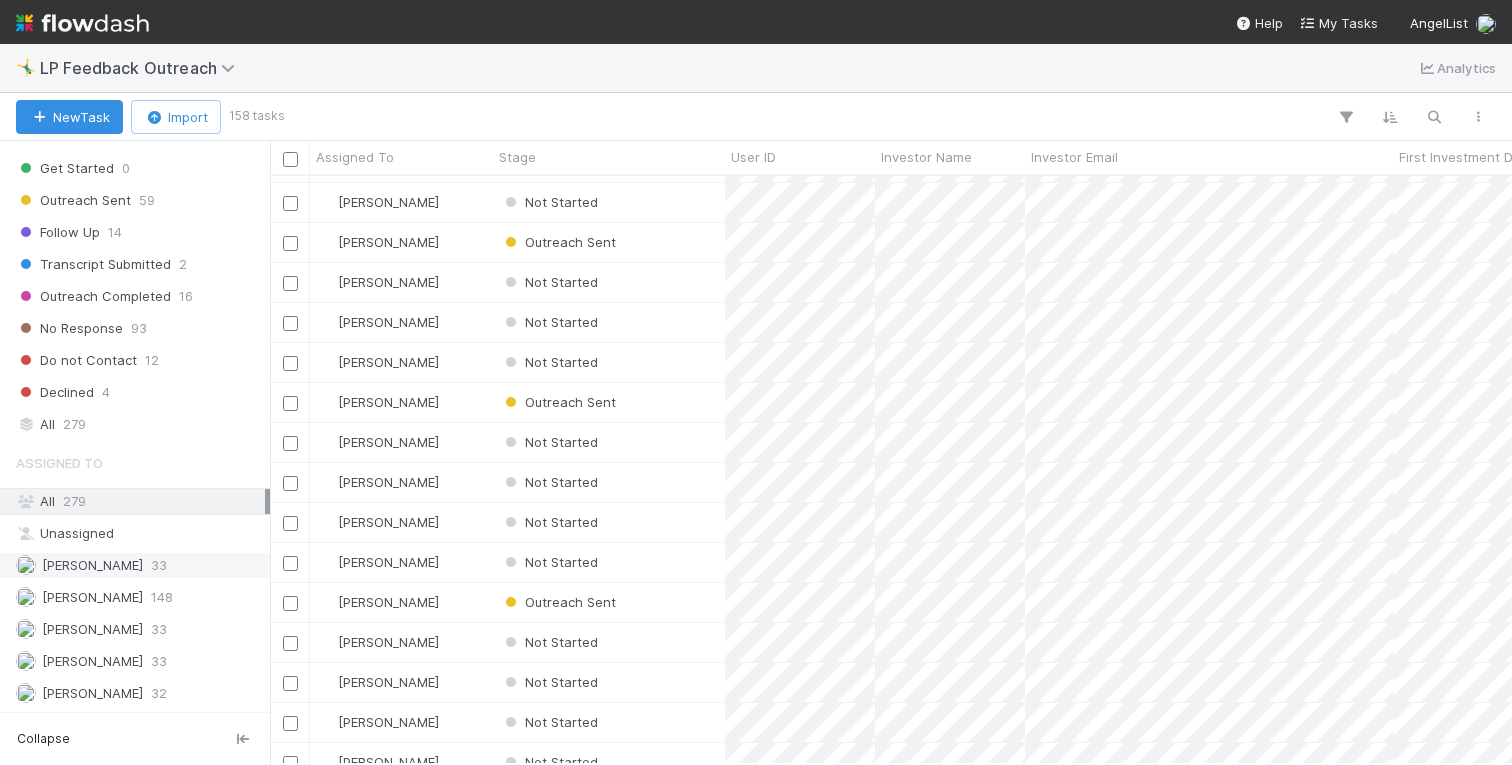 click on "[PERSON_NAME]" at bounding box center [92, 565] 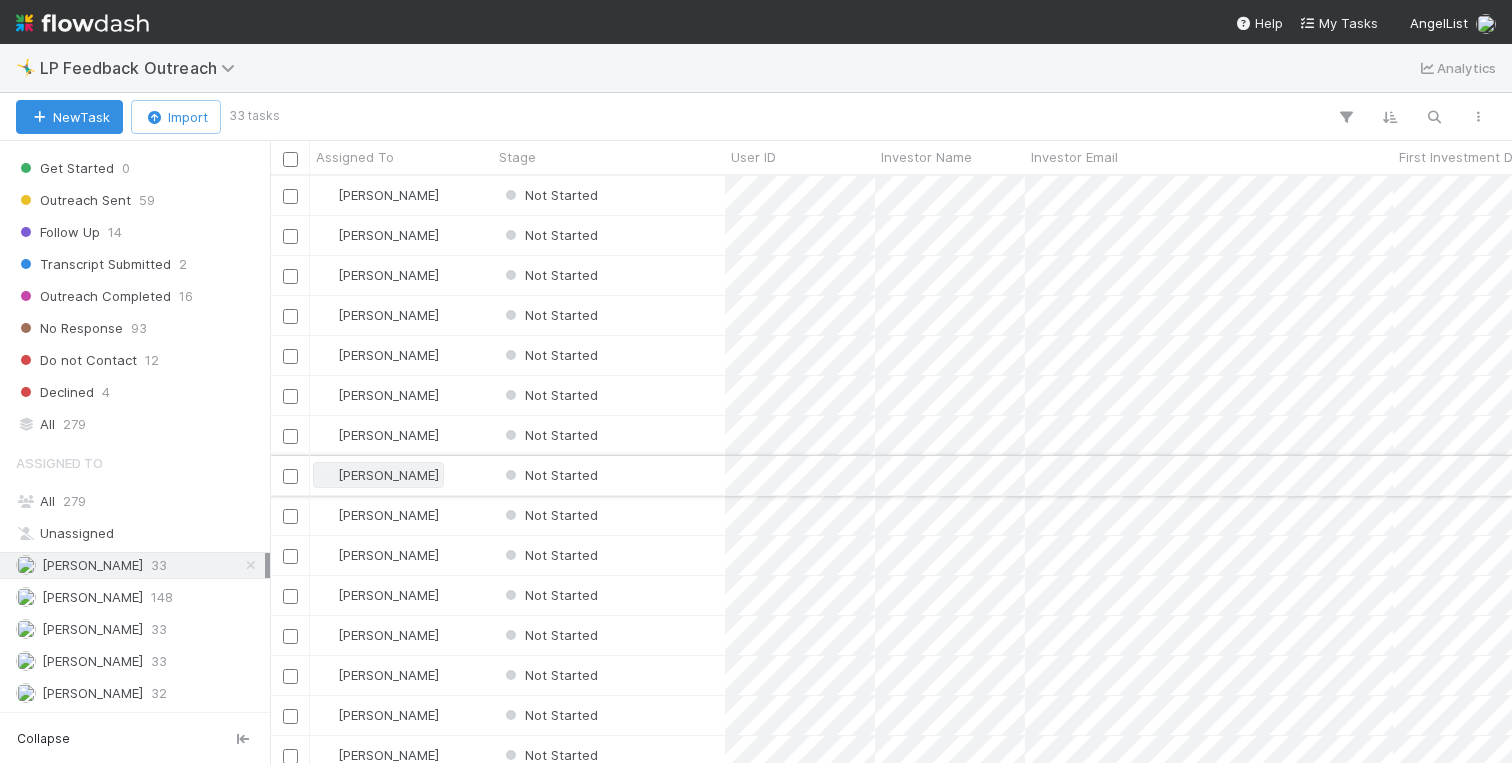 scroll, scrollTop: 0, scrollLeft: 1, axis: horizontal 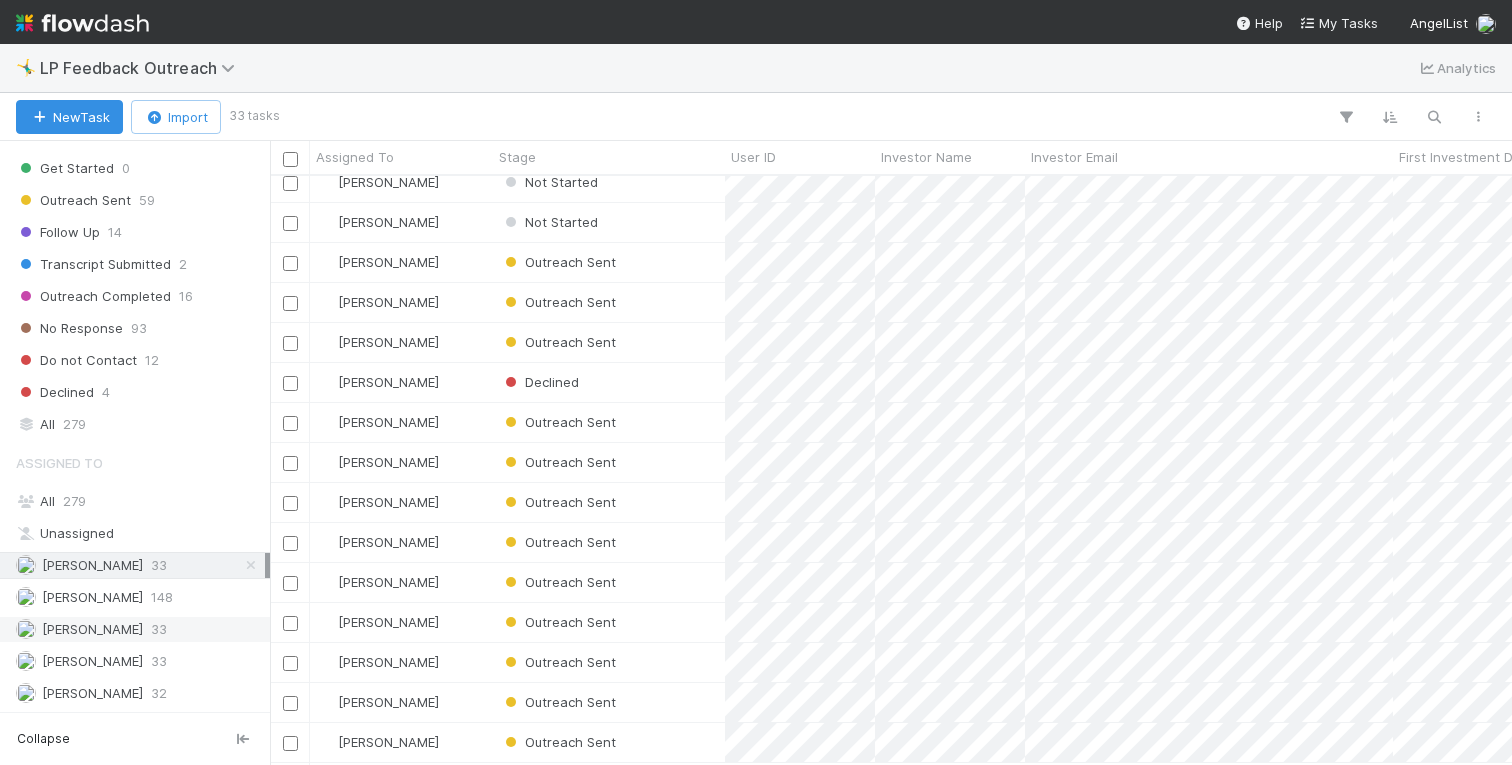 click on "[PERSON_NAME] 33" at bounding box center (140, 629) 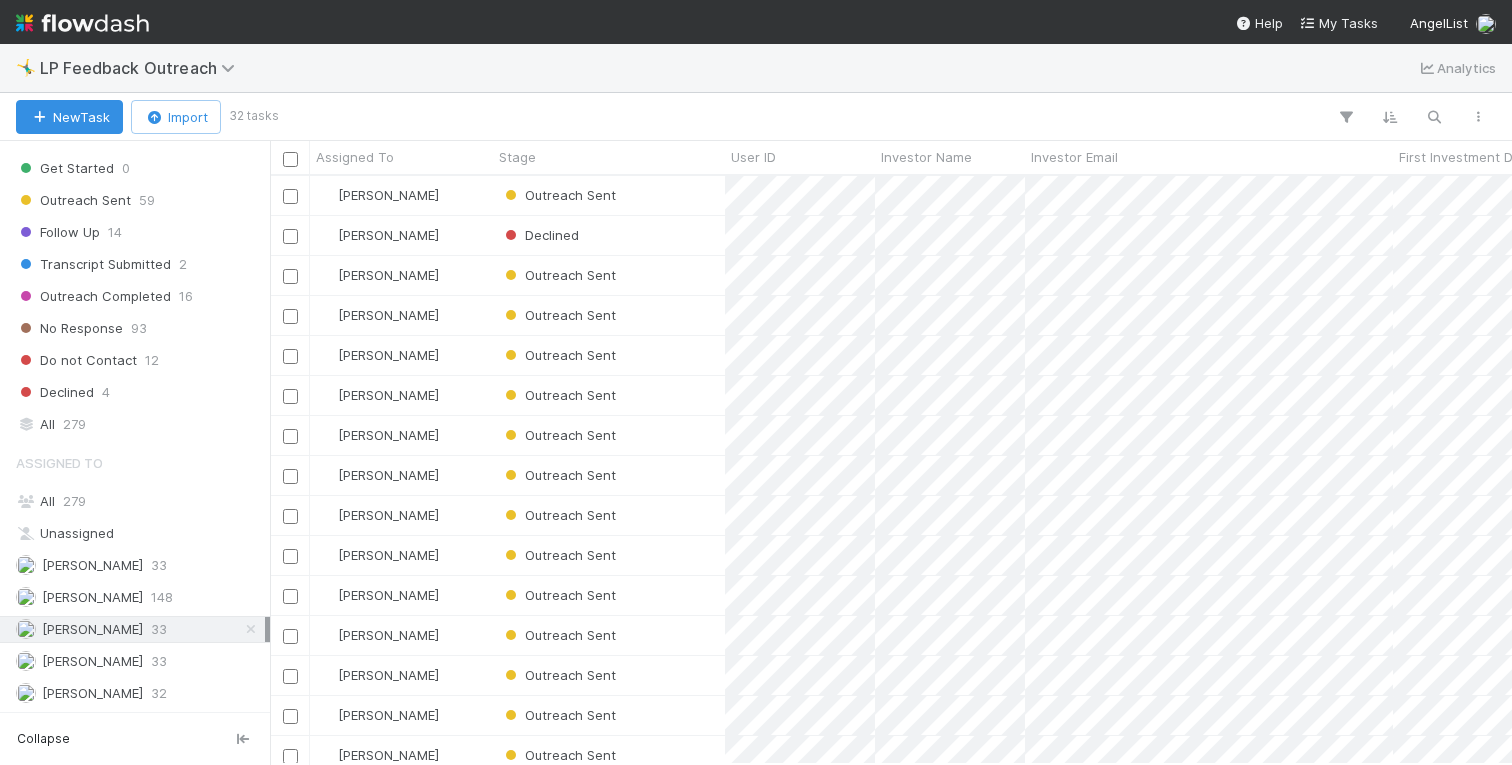 scroll, scrollTop: 0, scrollLeft: 1, axis: horizontal 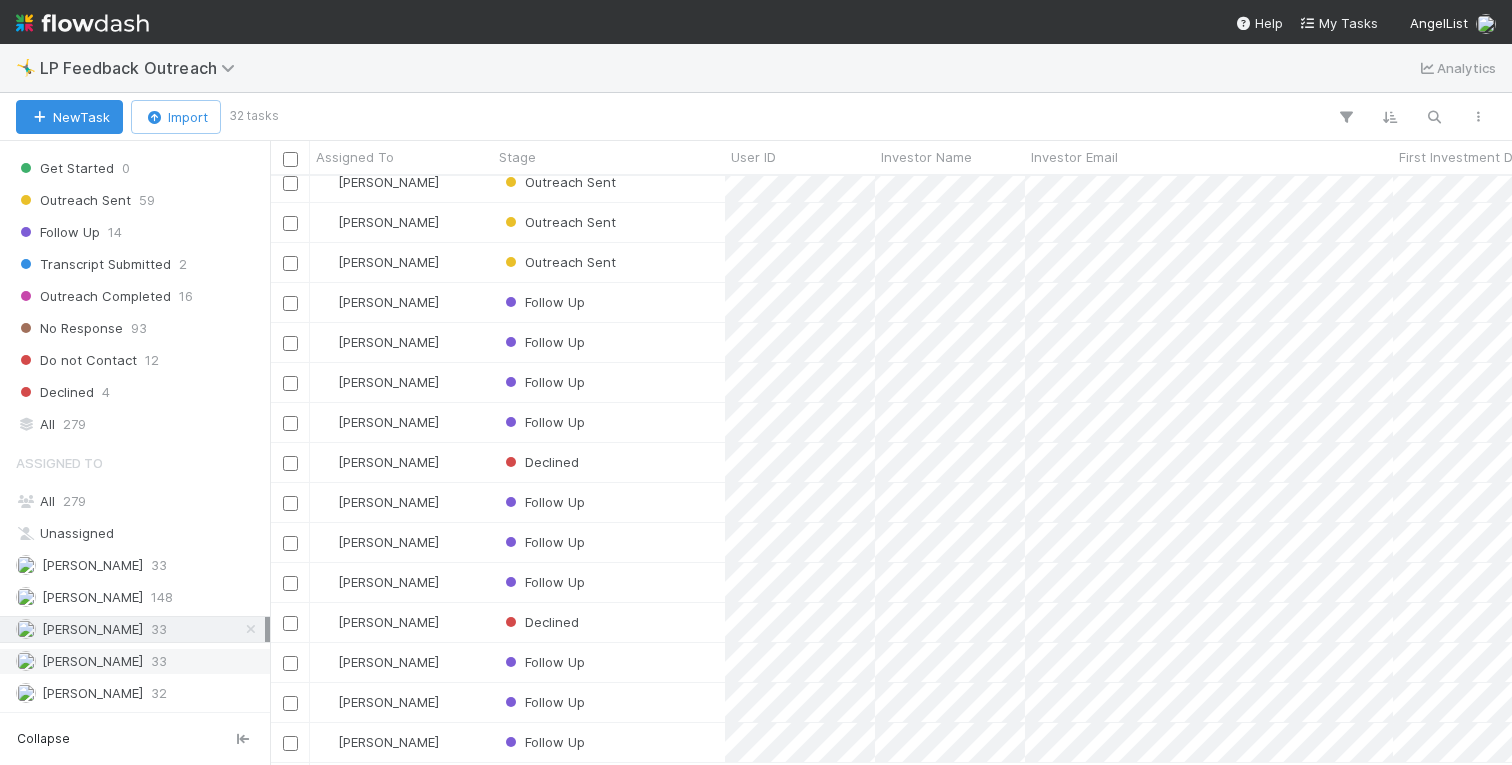 click on "[PERSON_NAME] 33" at bounding box center (140, 661) 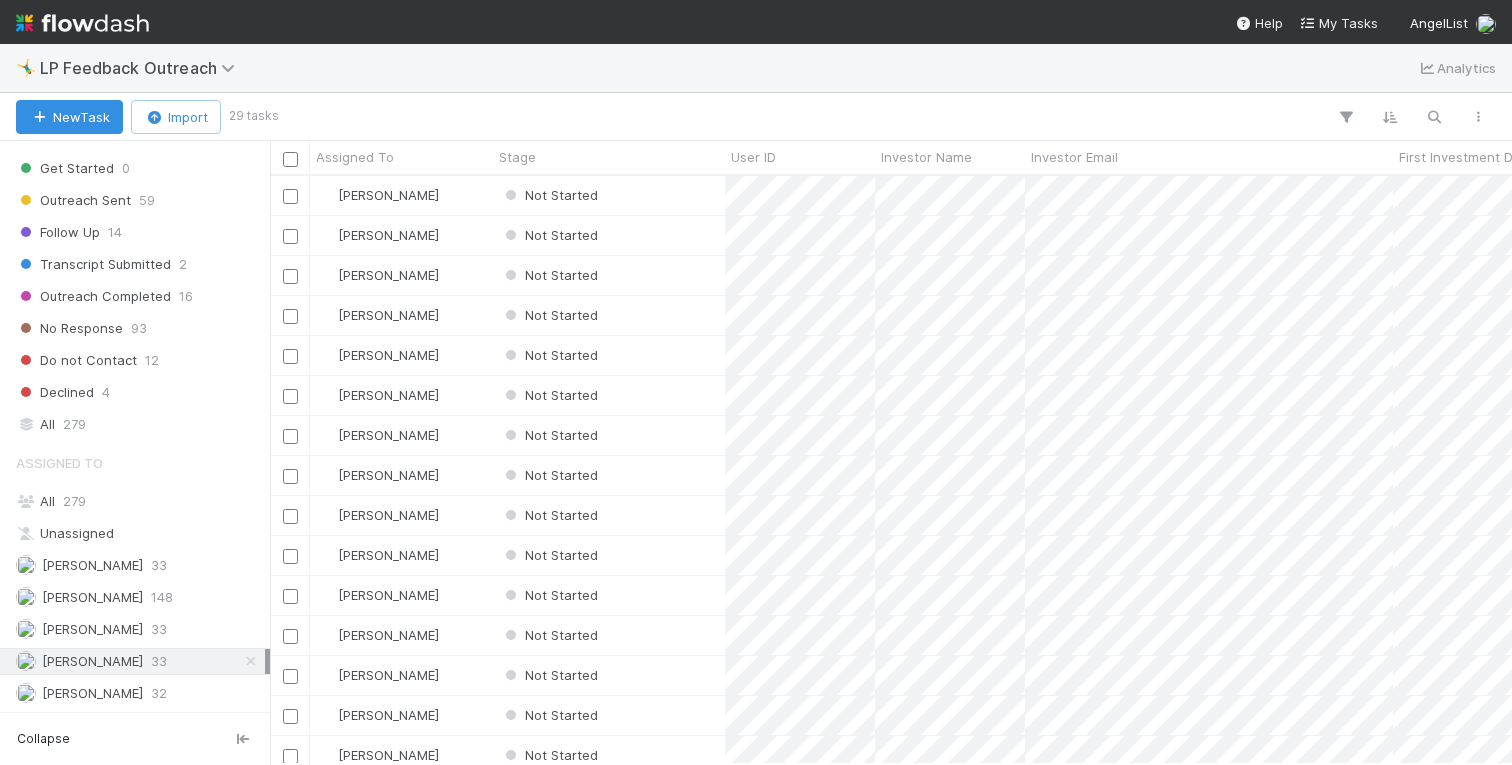 scroll, scrollTop: 0, scrollLeft: 1, axis: horizontal 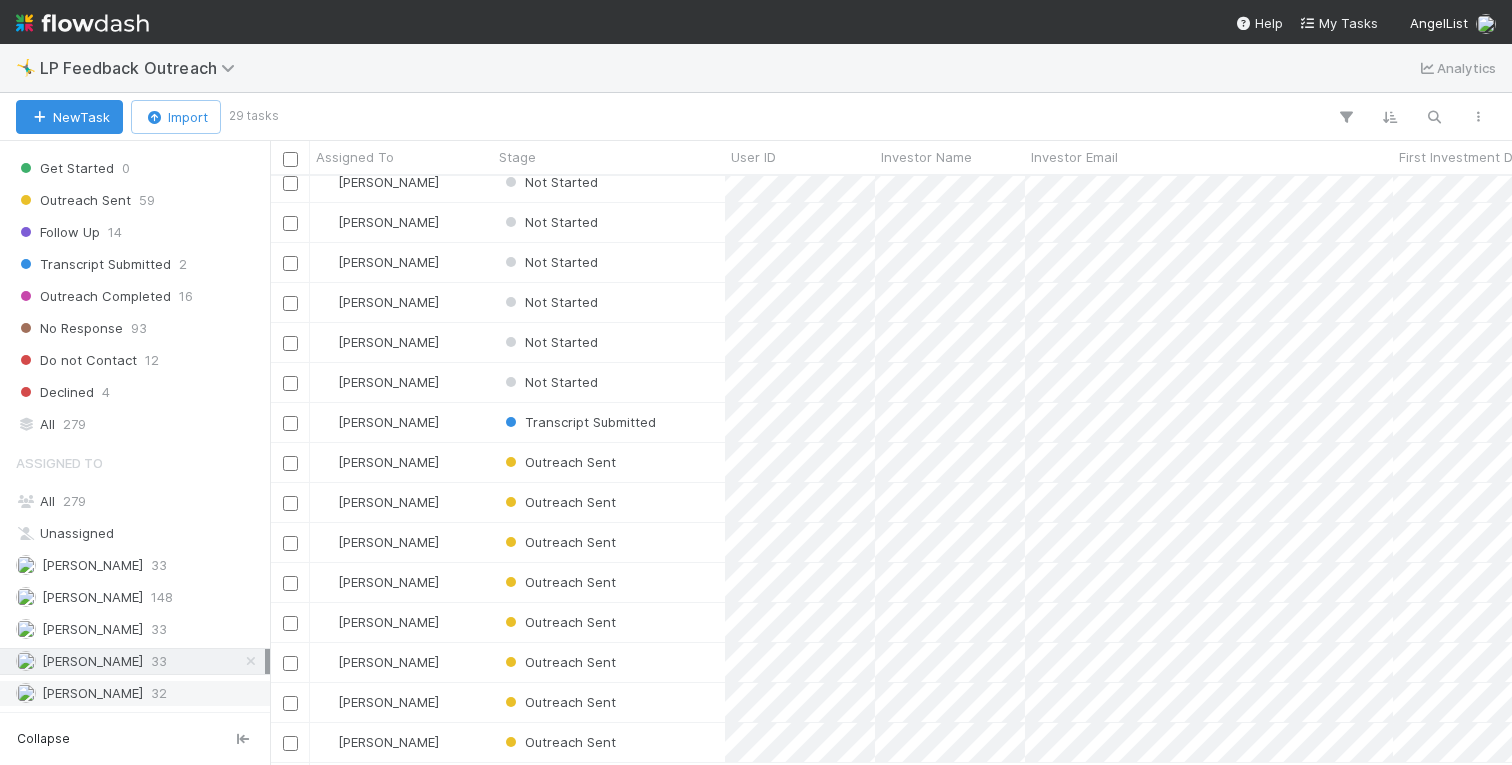 click on "[PERSON_NAME] 32" at bounding box center [140, 693] 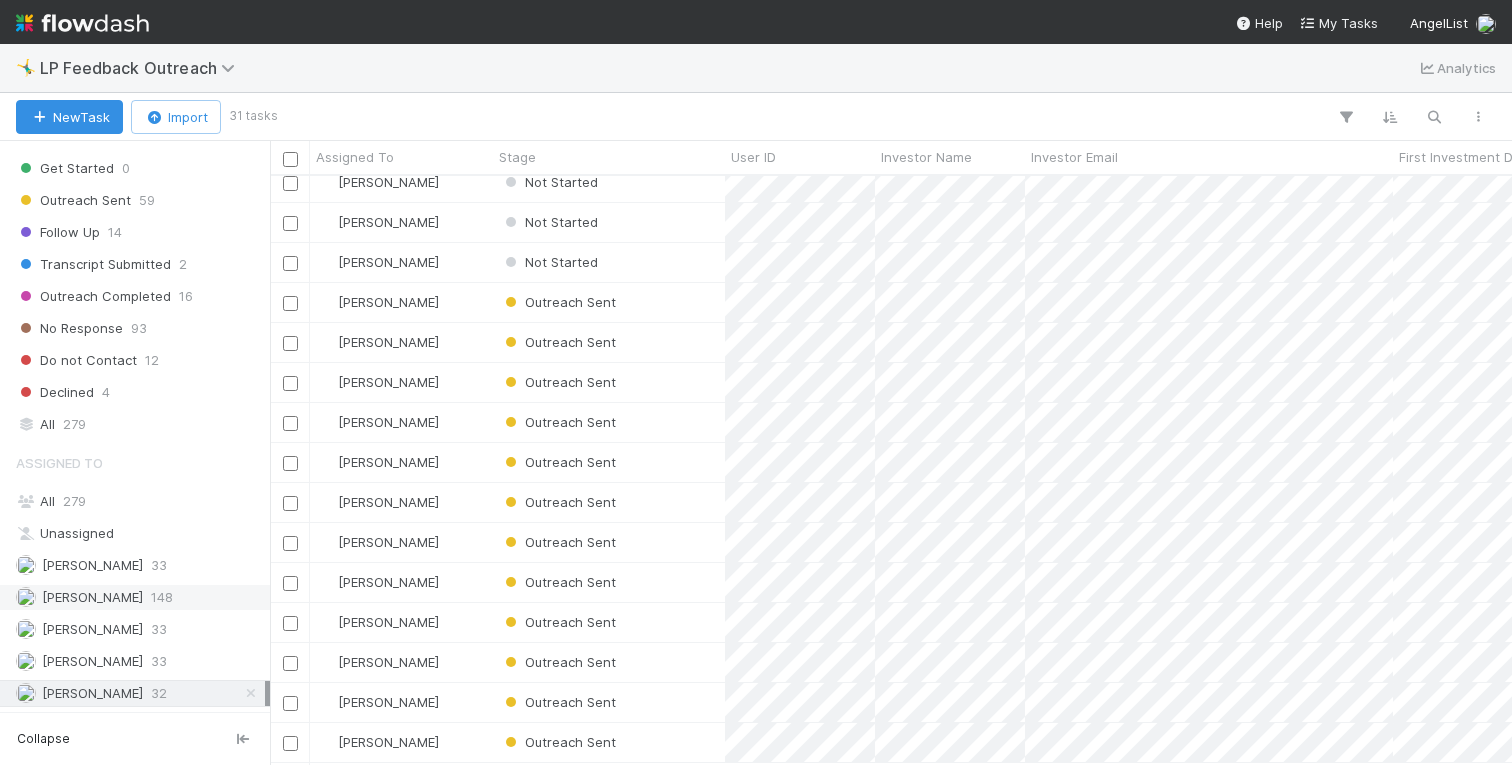 click on "148" at bounding box center [162, 597] 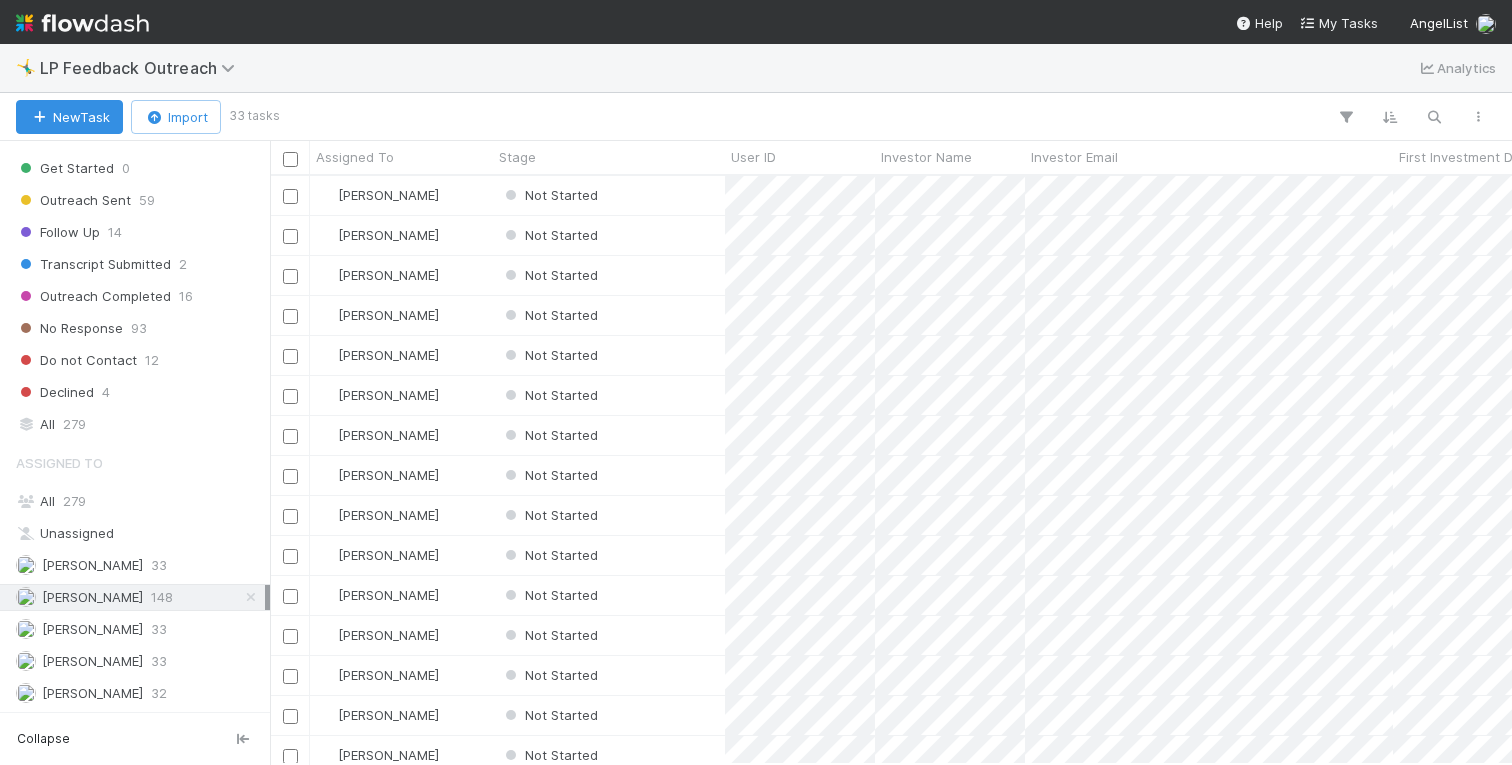 click on "Assigned To     All 279   Unassigned     [PERSON_NAME] 33     [PERSON_NAME] 148     [PERSON_NAME] 33     [PERSON_NAME] 33     [PERSON_NAME] 32" at bounding box center (135, 575) 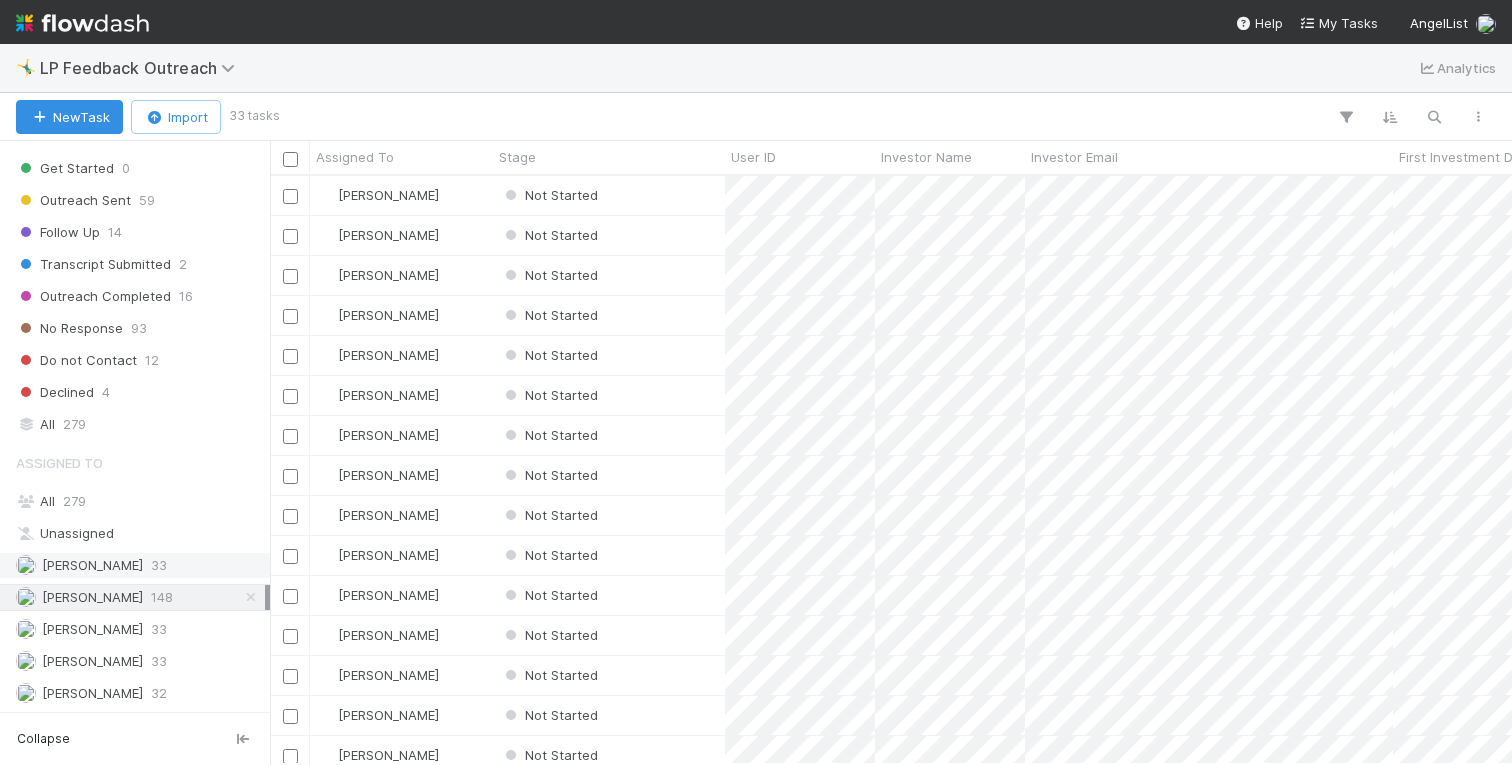 click on "[PERSON_NAME] 33" at bounding box center [140, 565] 